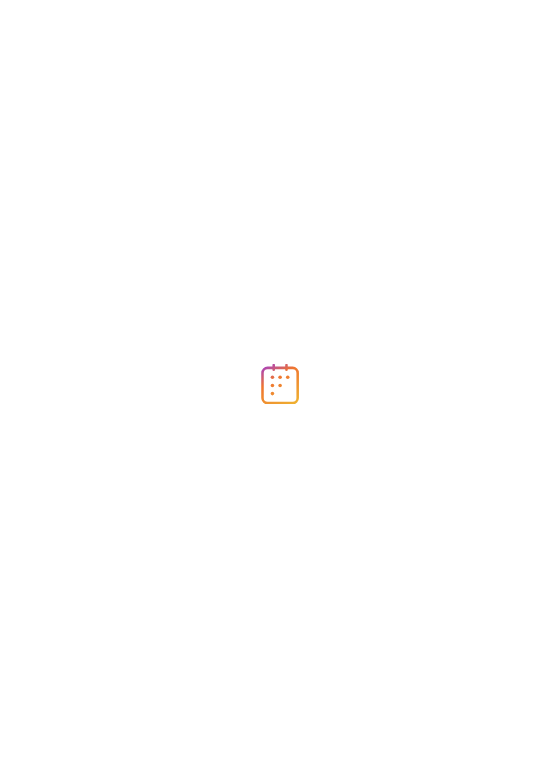 scroll, scrollTop: 0, scrollLeft: 0, axis: both 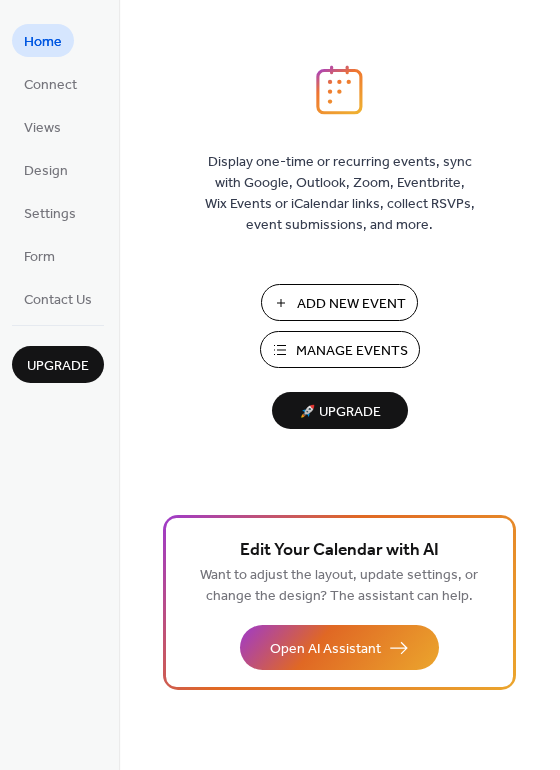 click on "Add New Event" at bounding box center (351, 304) 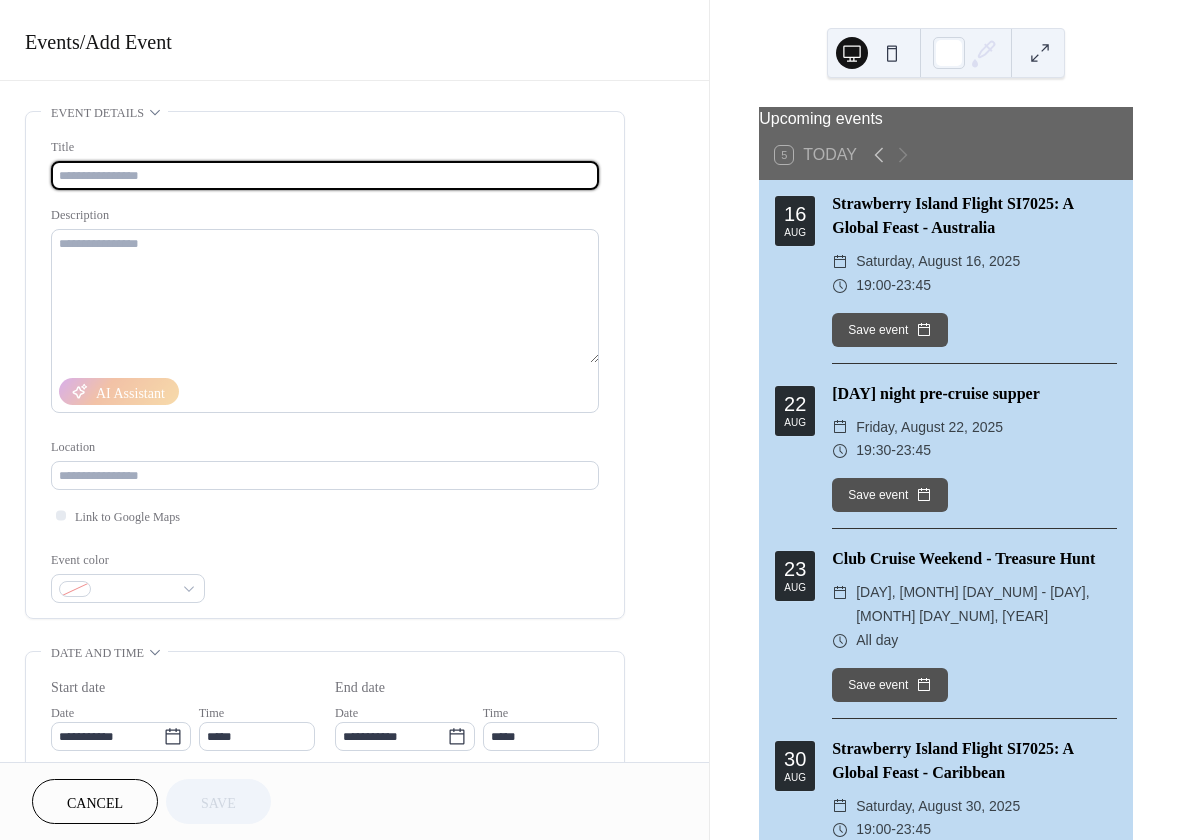 scroll, scrollTop: 0, scrollLeft: 0, axis: both 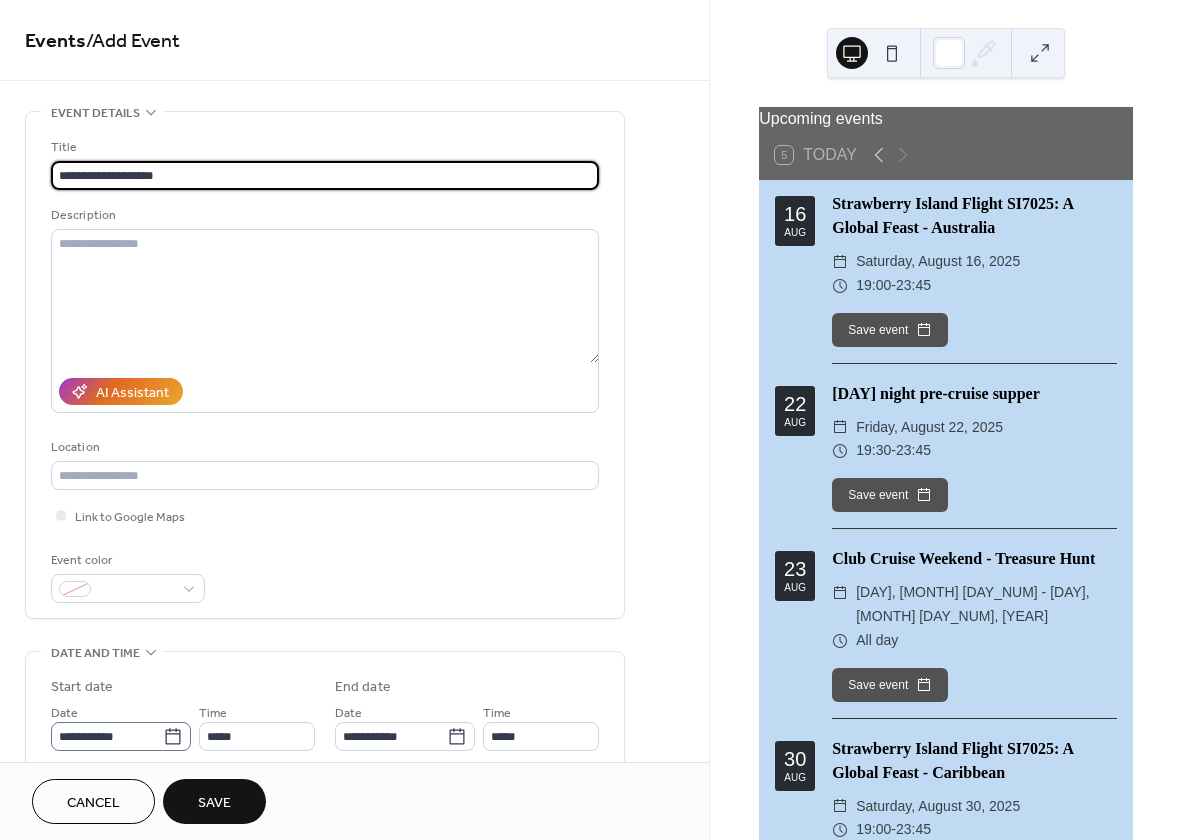 type on "**********" 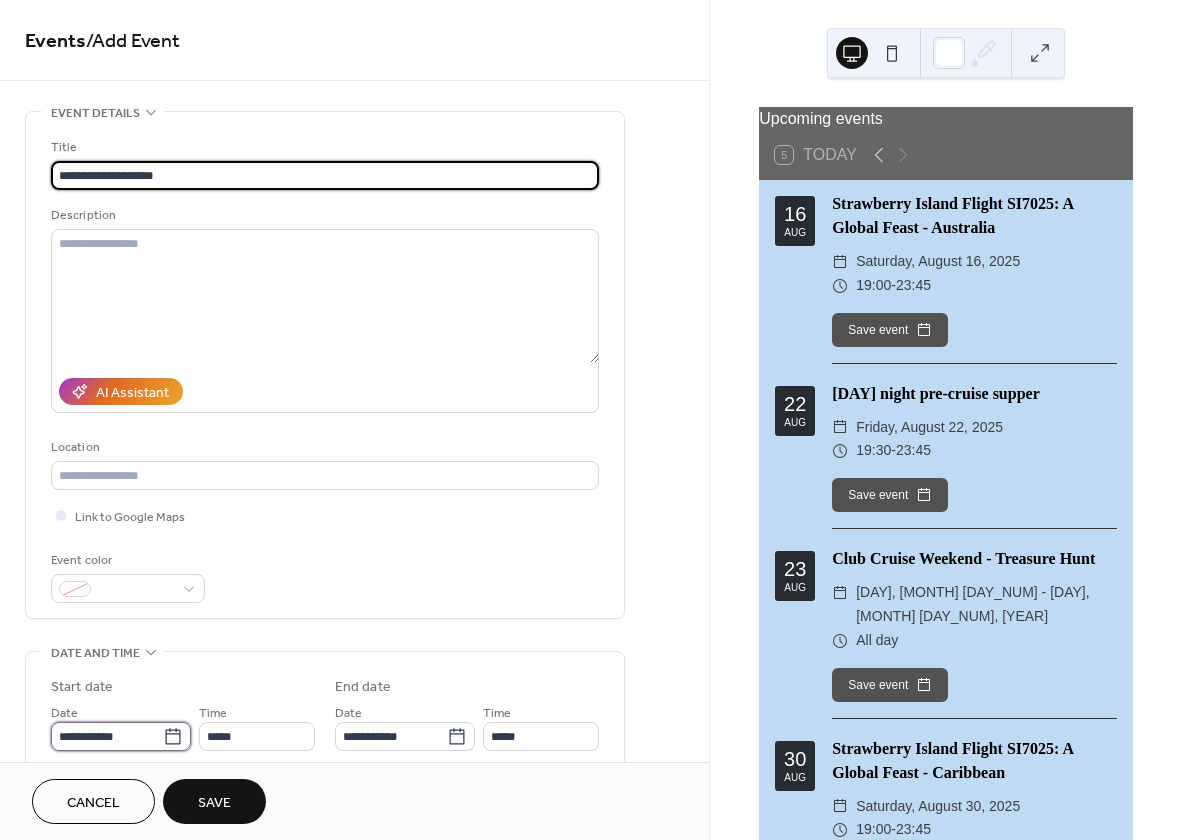 click on "**********" at bounding box center (107, 736) 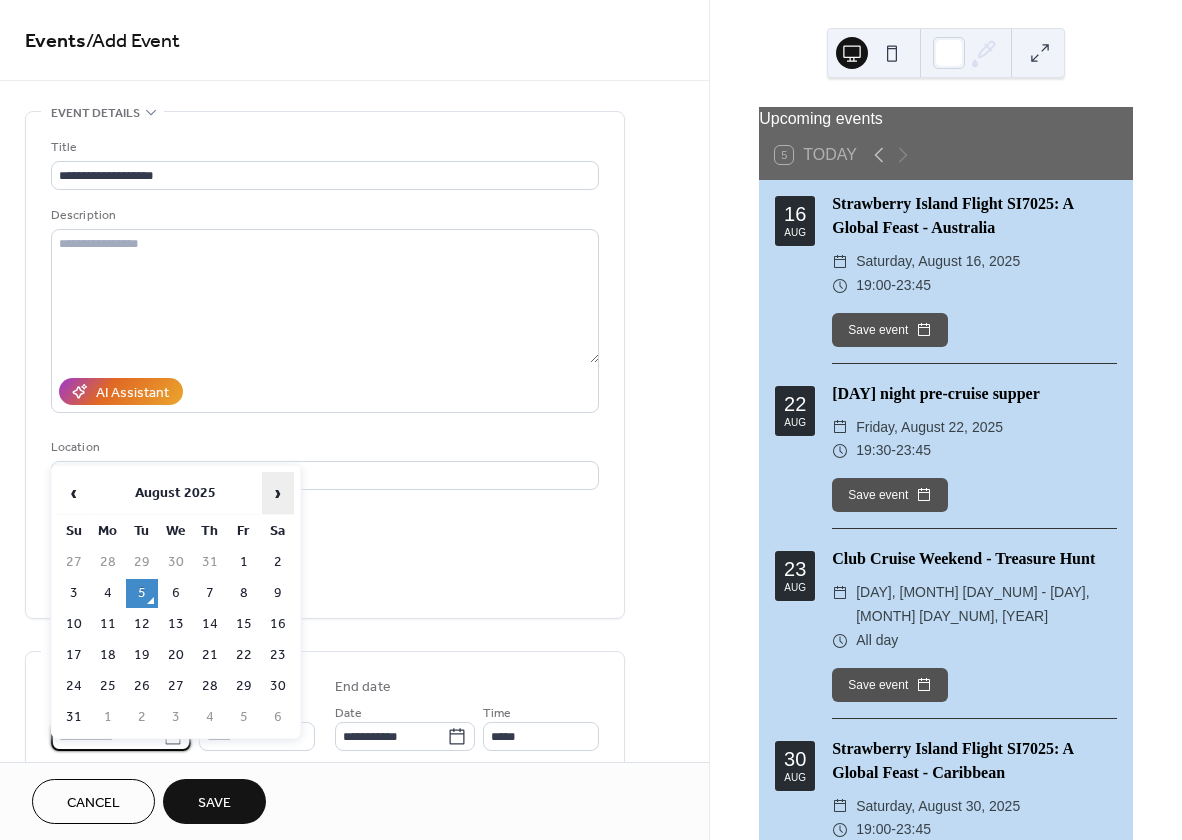 click on "›" at bounding box center [278, 493] 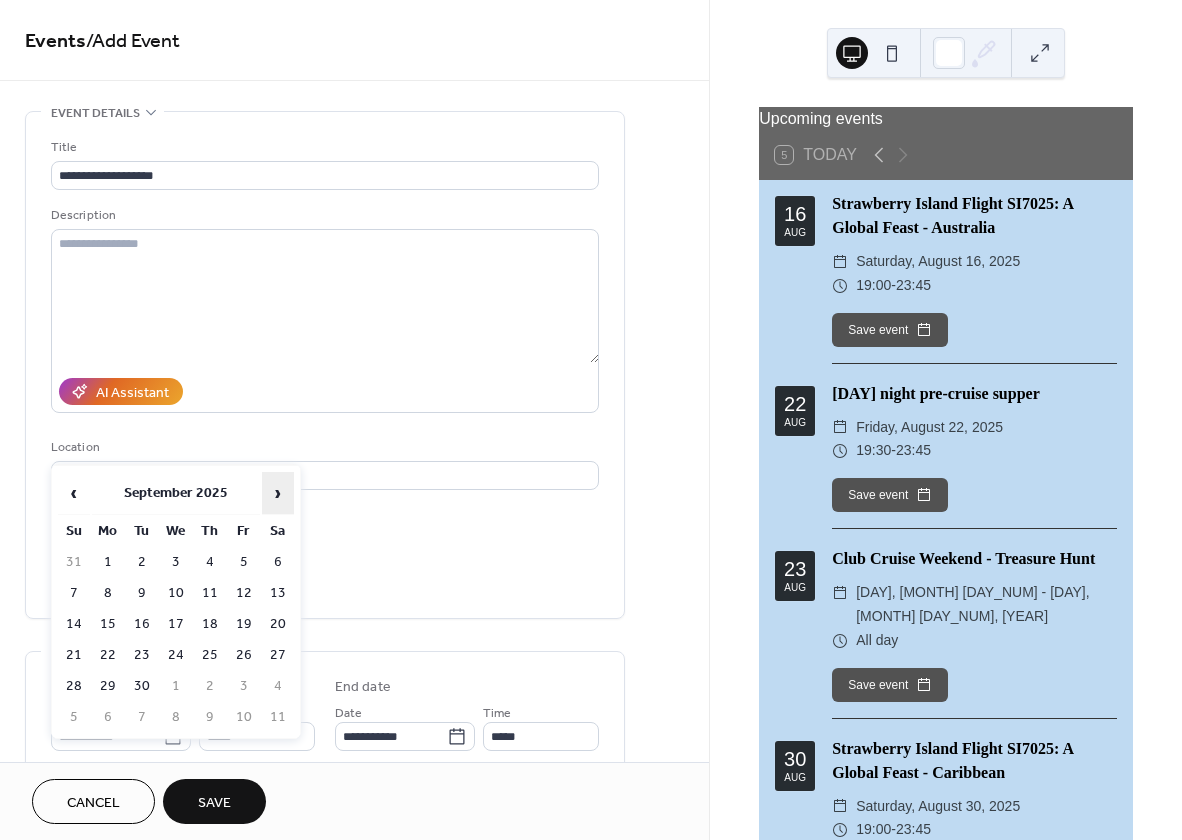 click on "›" at bounding box center [278, 493] 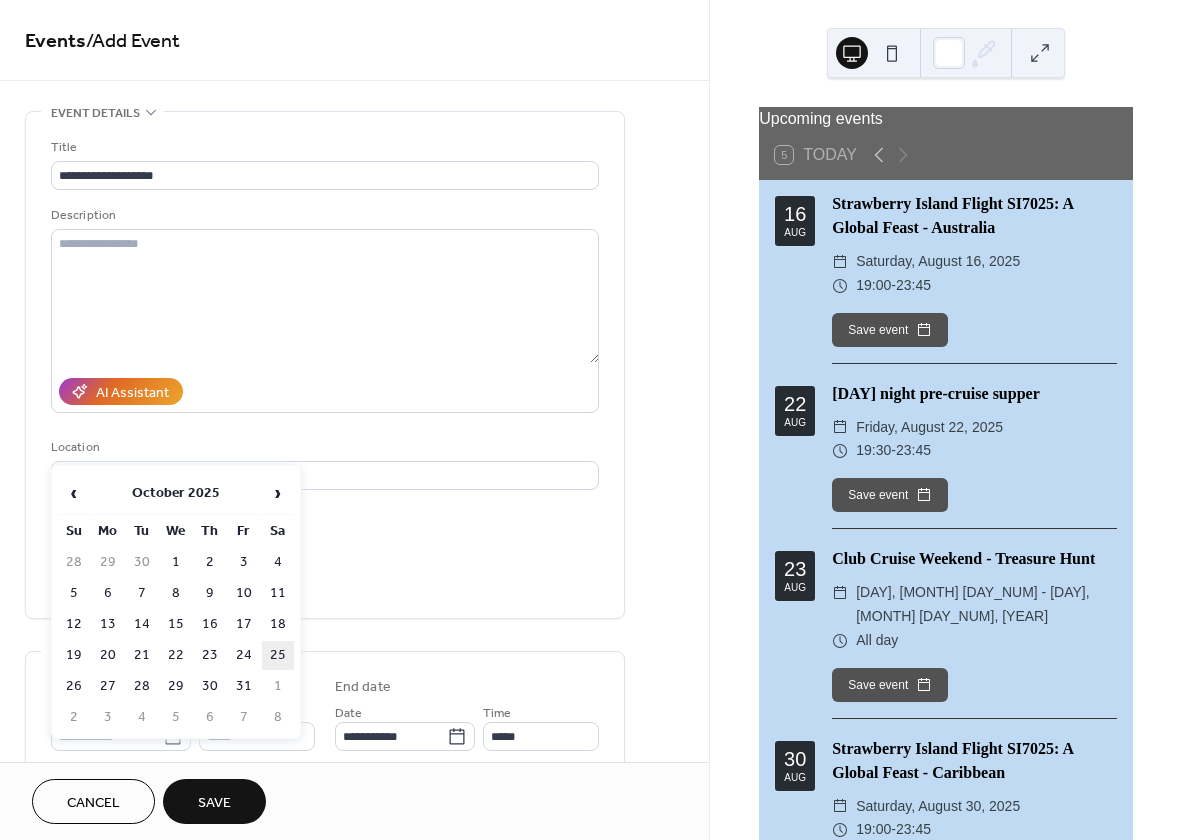 click on "25" at bounding box center (278, 655) 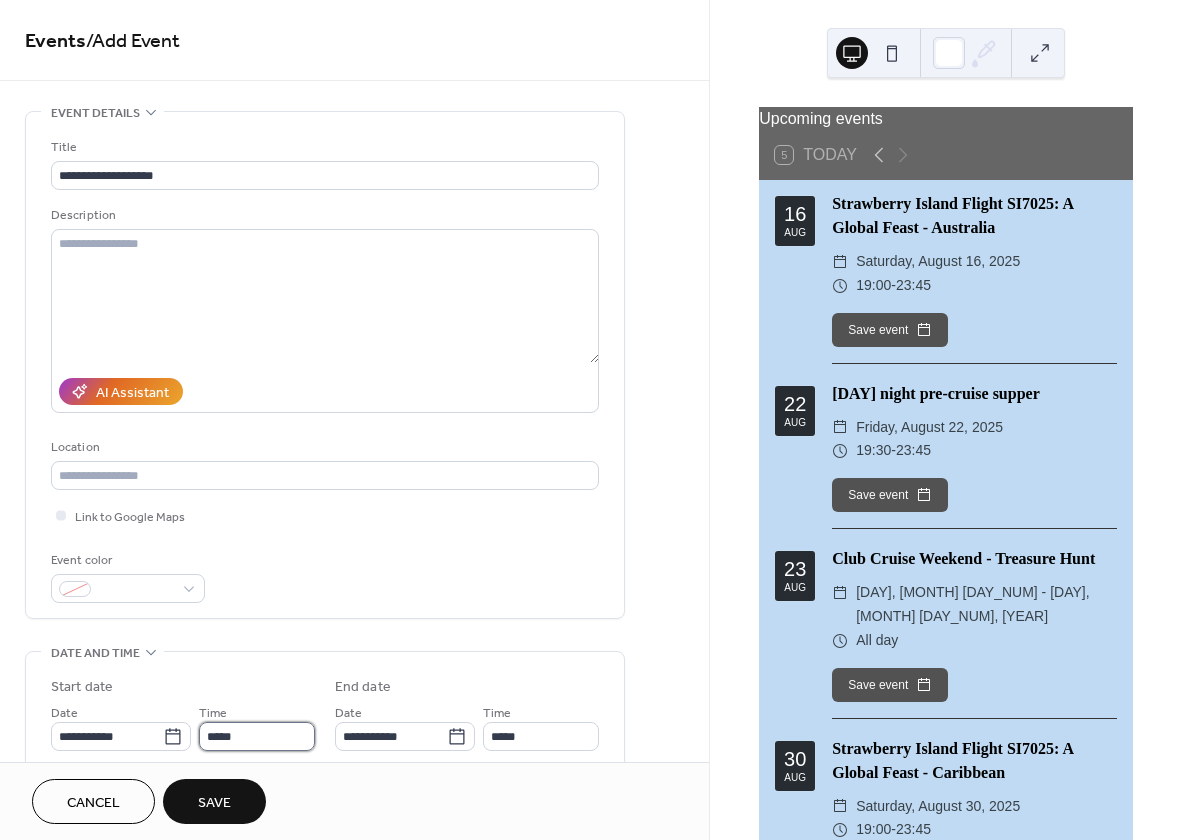 click on "*****" at bounding box center (257, 736) 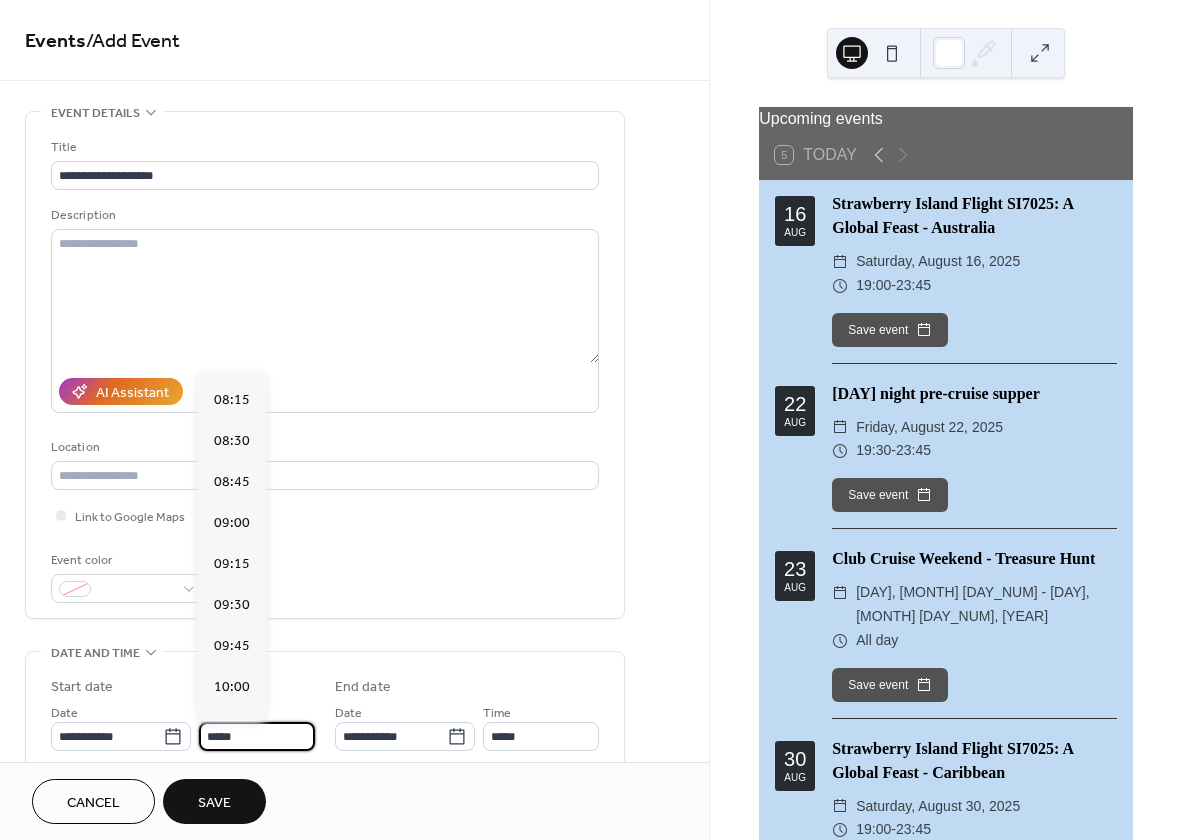 scroll, scrollTop: 1340, scrollLeft: 0, axis: vertical 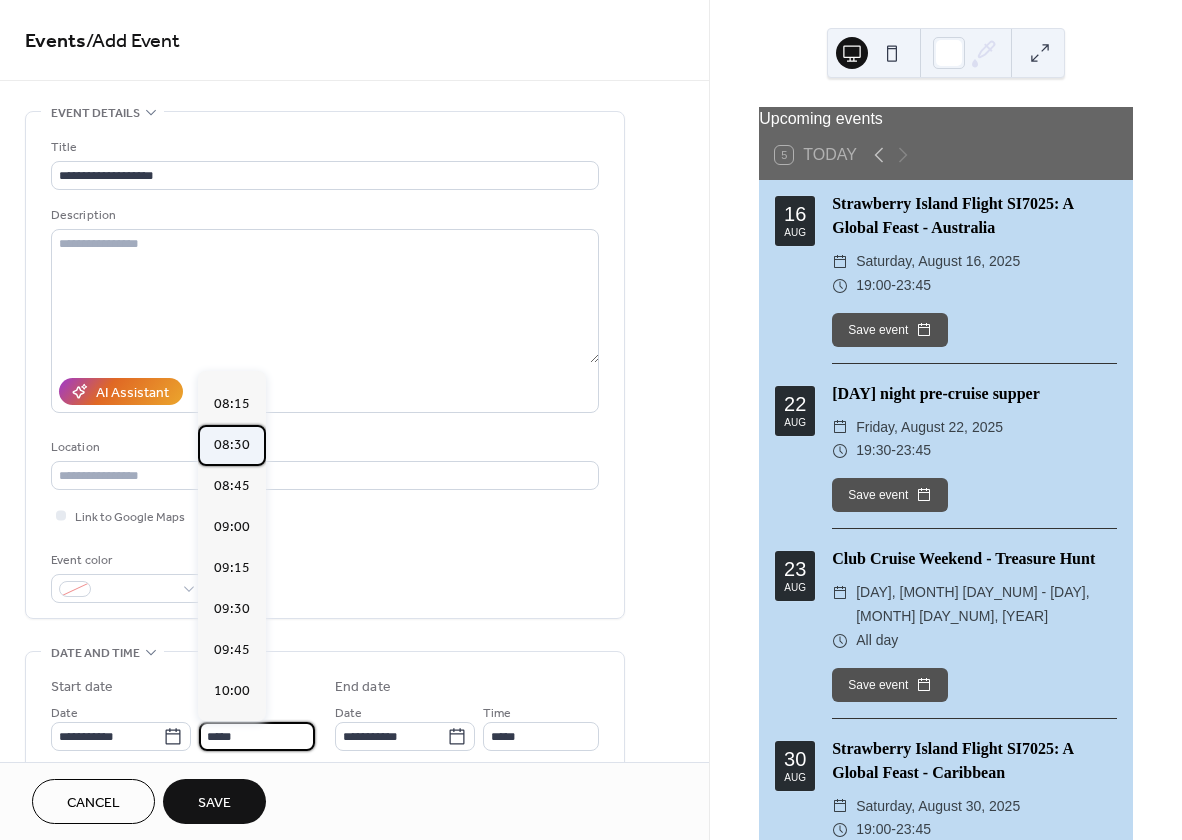 click on "08:30" at bounding box center (232, 444) 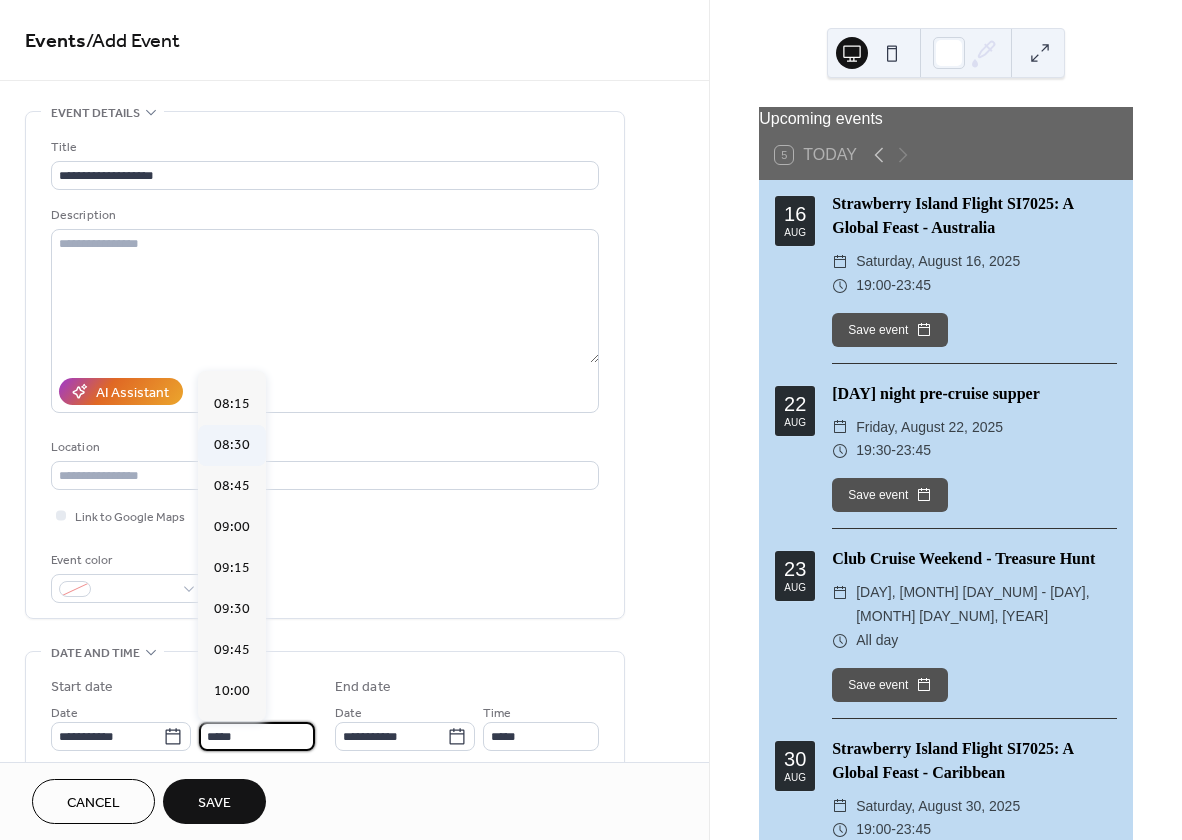 type on "*****" 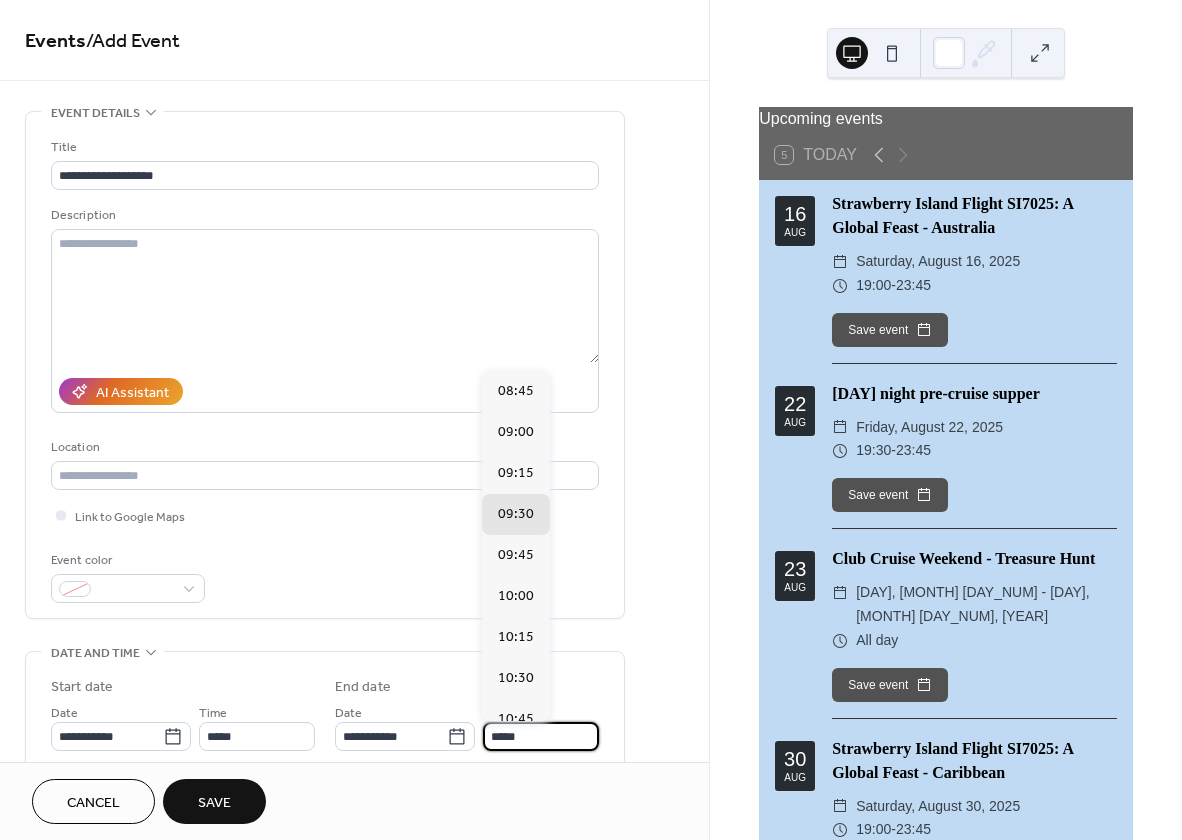 click on "*****" at bounding box center [541, 736] 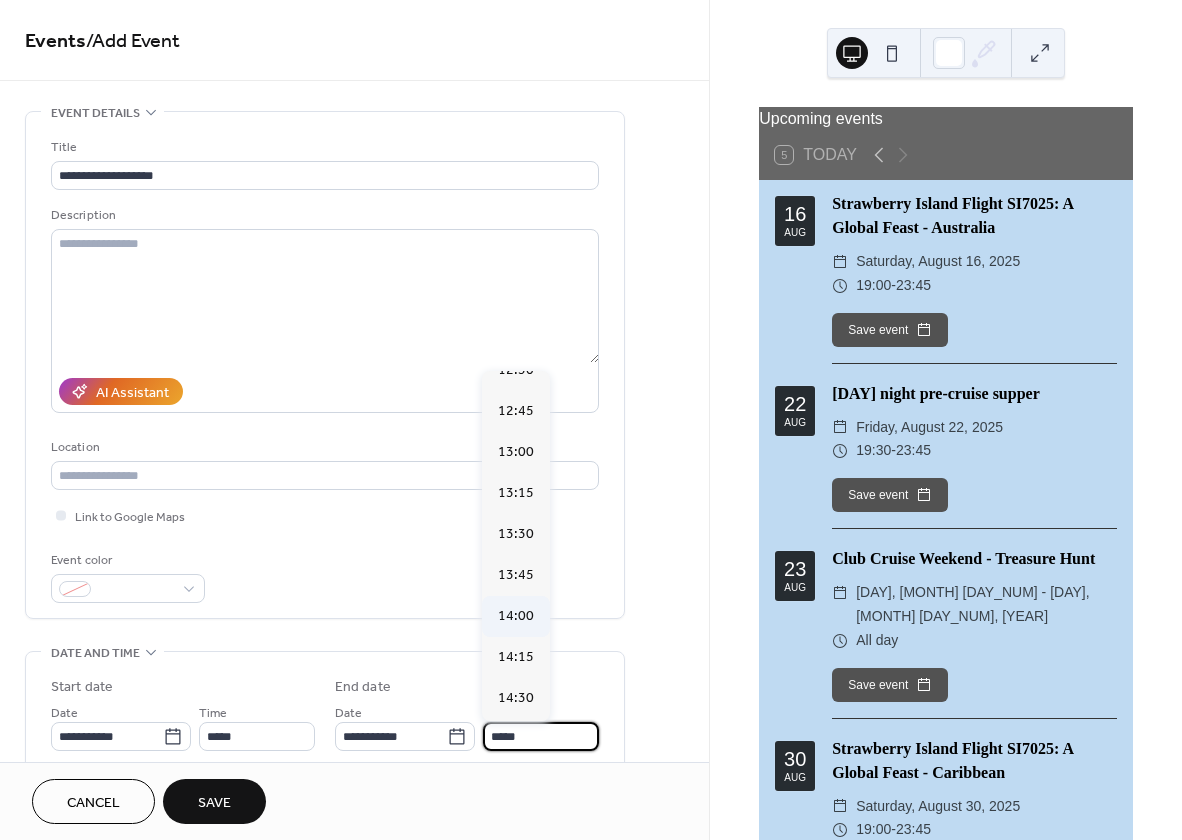 scroll, scrollTop: 665, scrollLeft: 0, axis: vertical 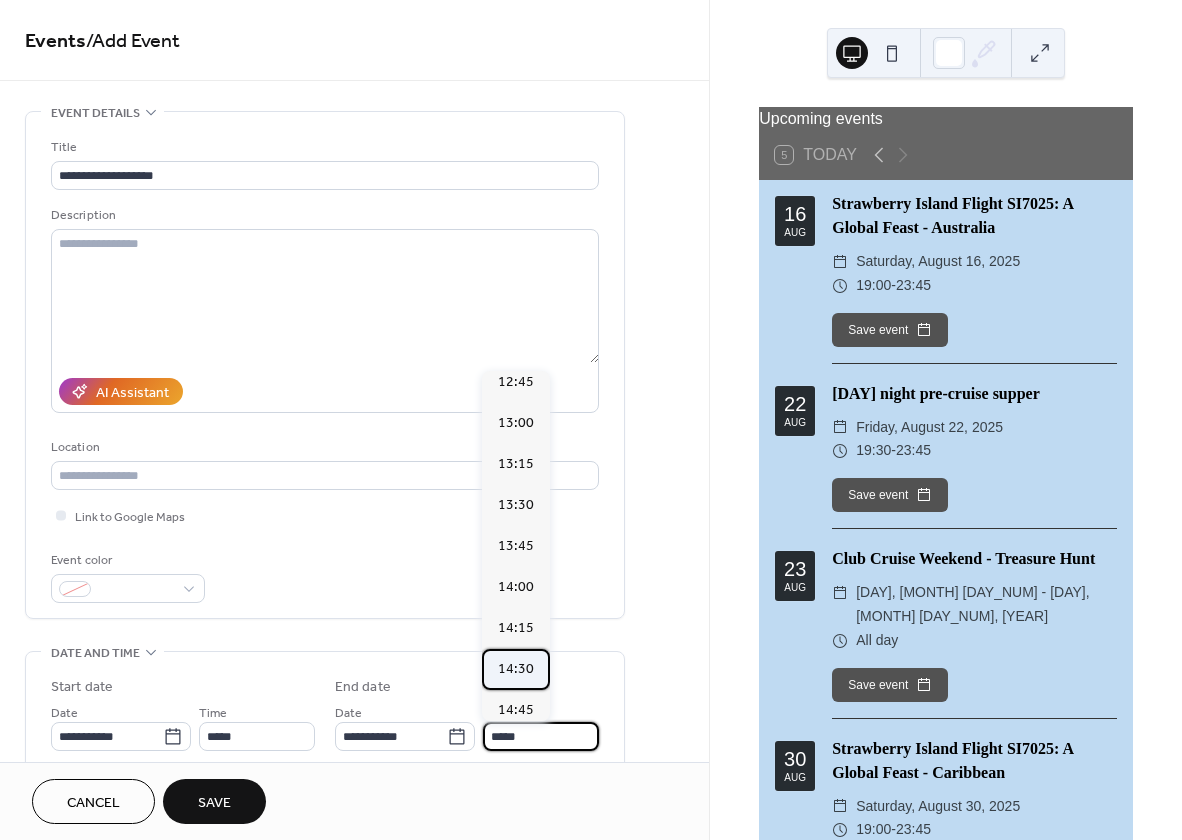 click on "14:30" at bounding box center (516, 668) 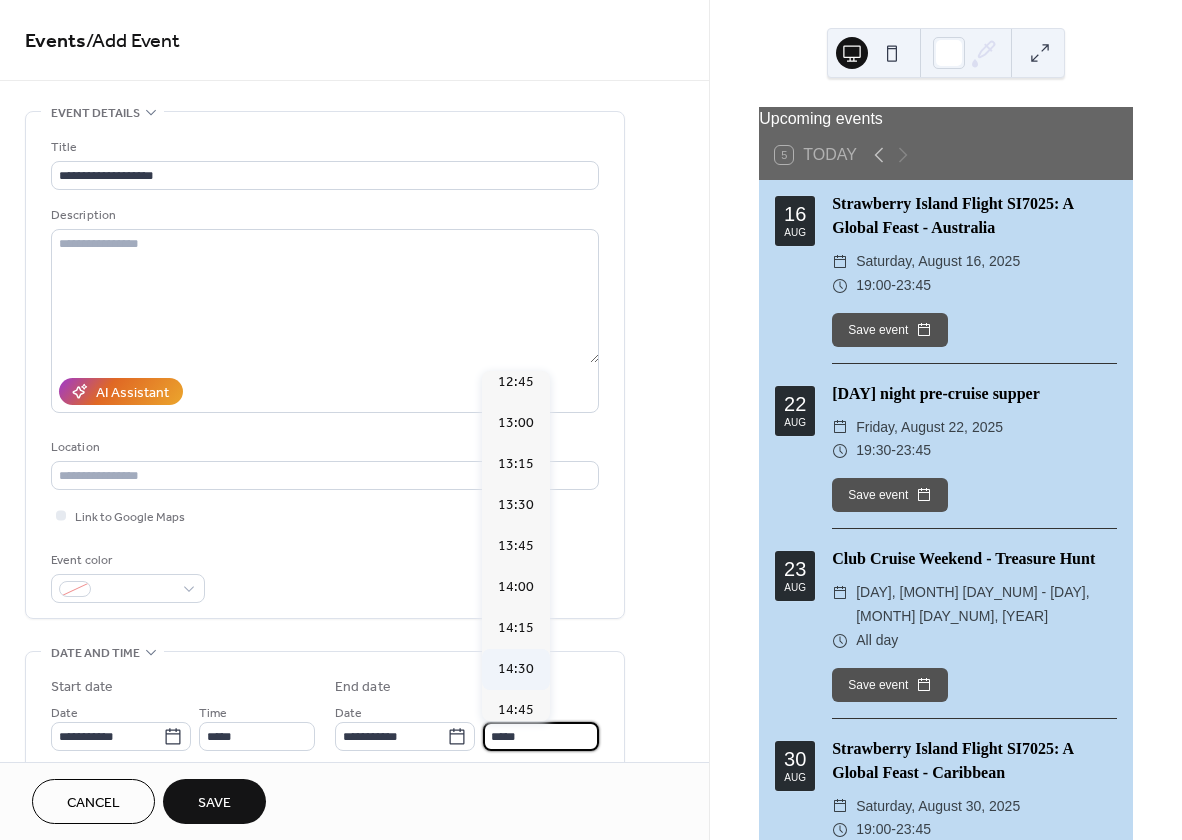 type on "*****" 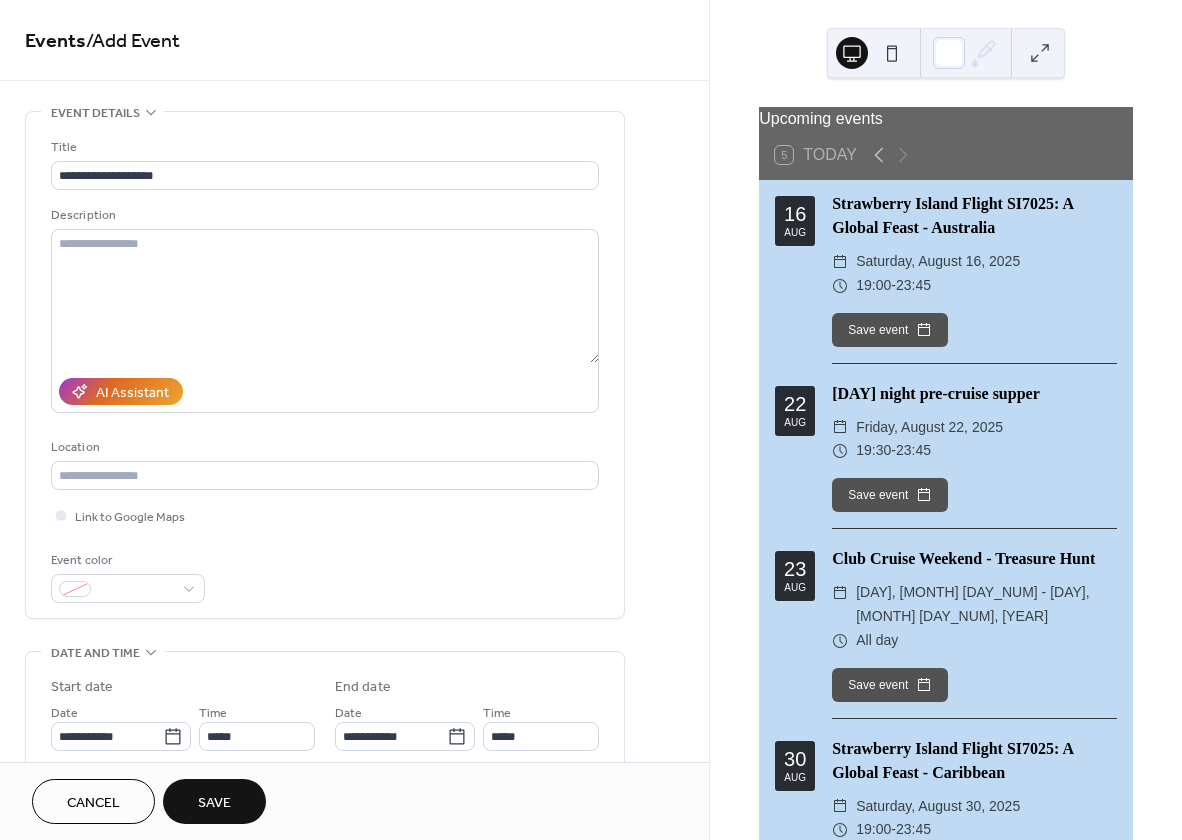 click on "Save" at bounding box center (214, 803) 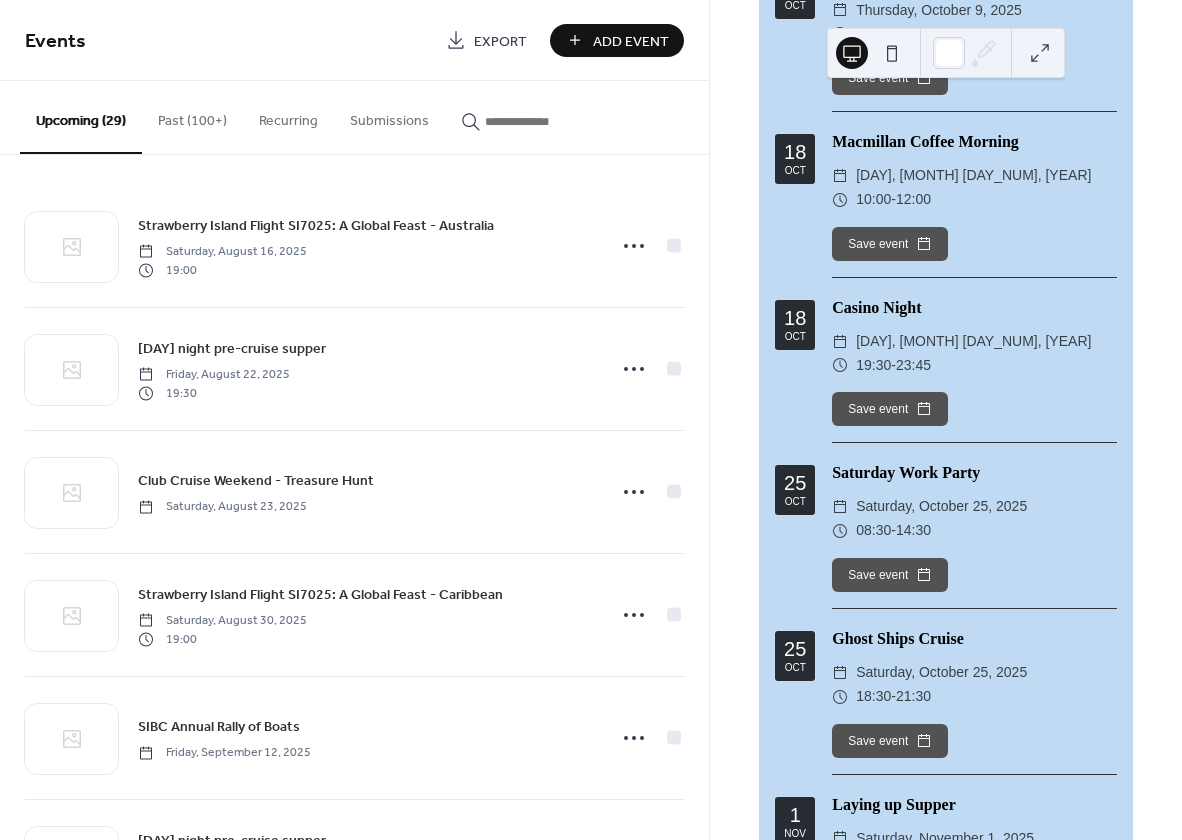 scroll, scrollTop: 1662, scrollLeft: 0, axis: vertical 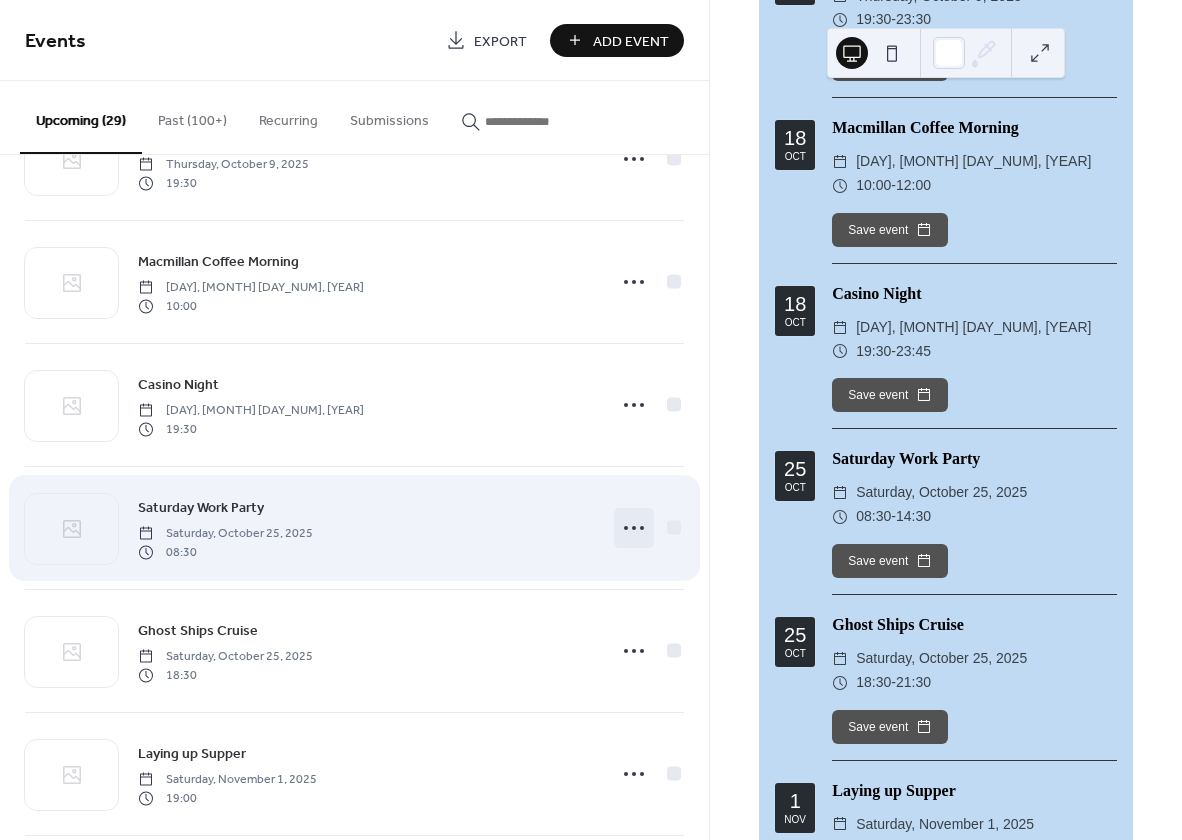 click 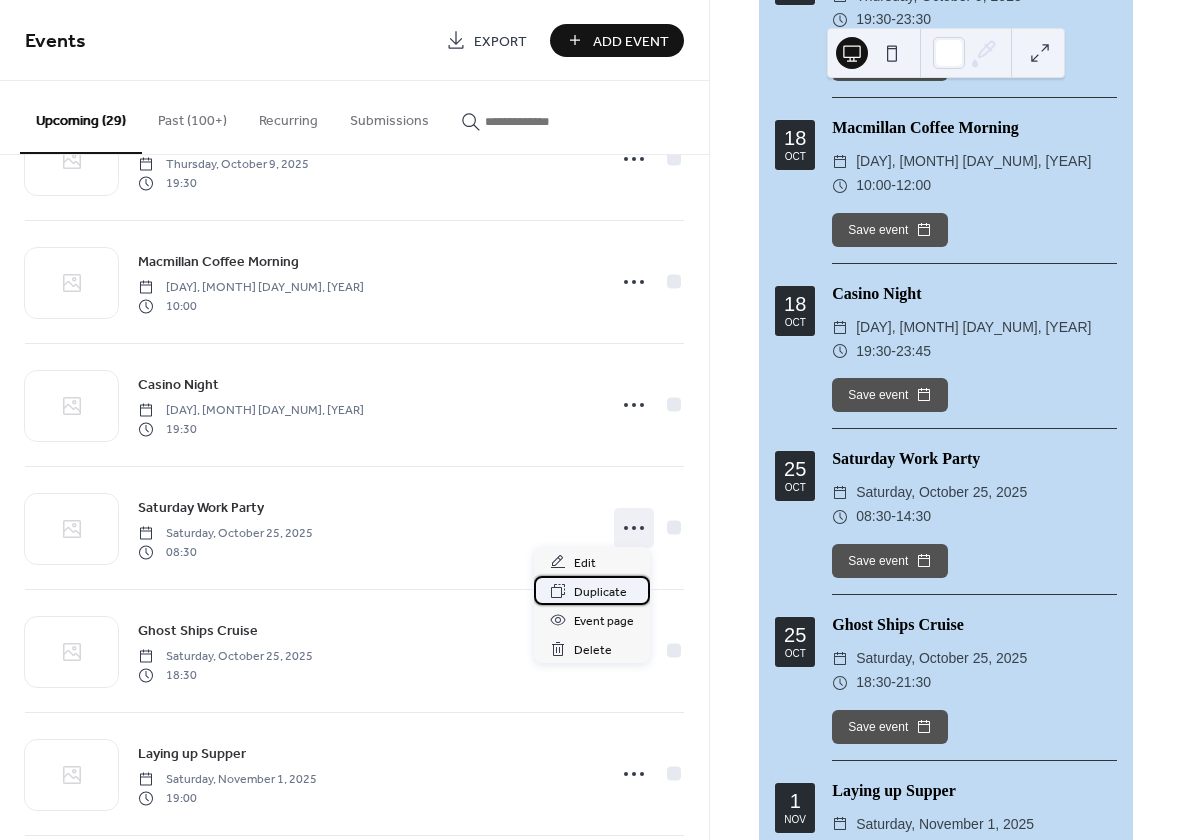 click on "Duplicate" at bounding box center [600, 592] 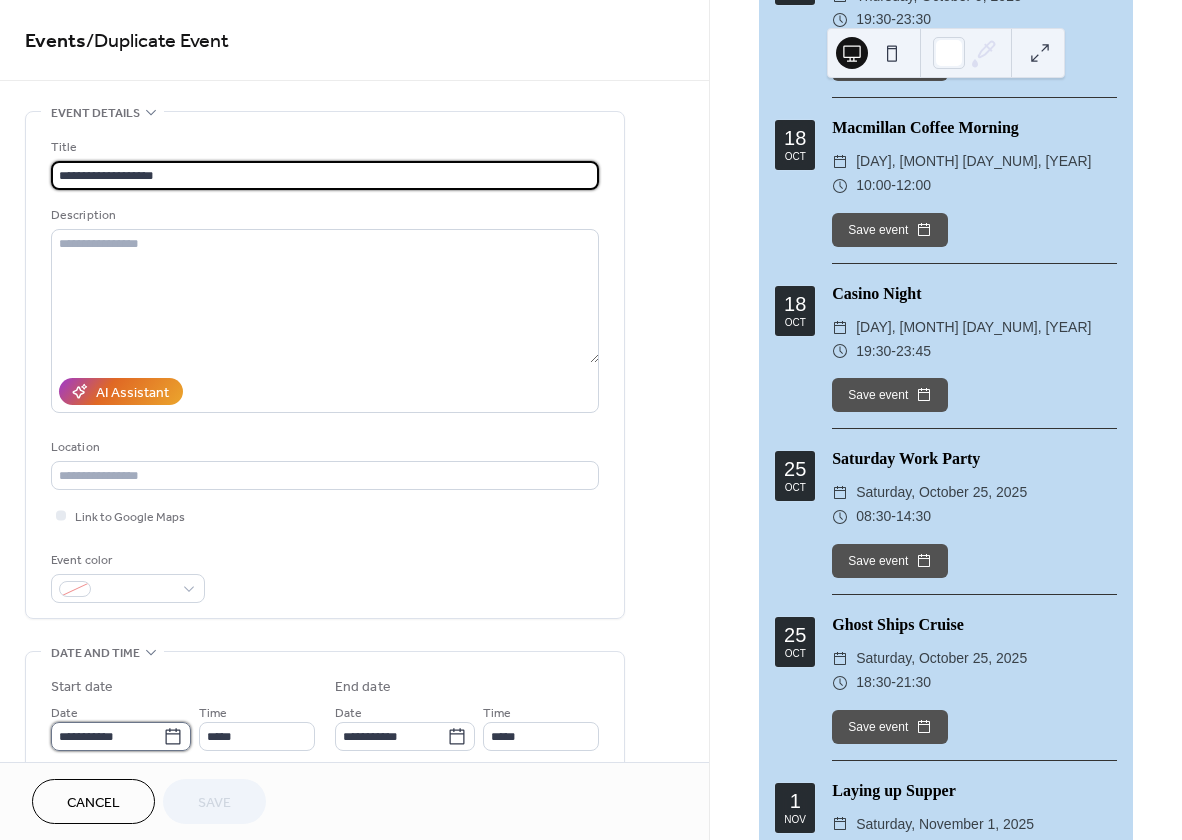 click on "**********" at bounding box center (107, 736) 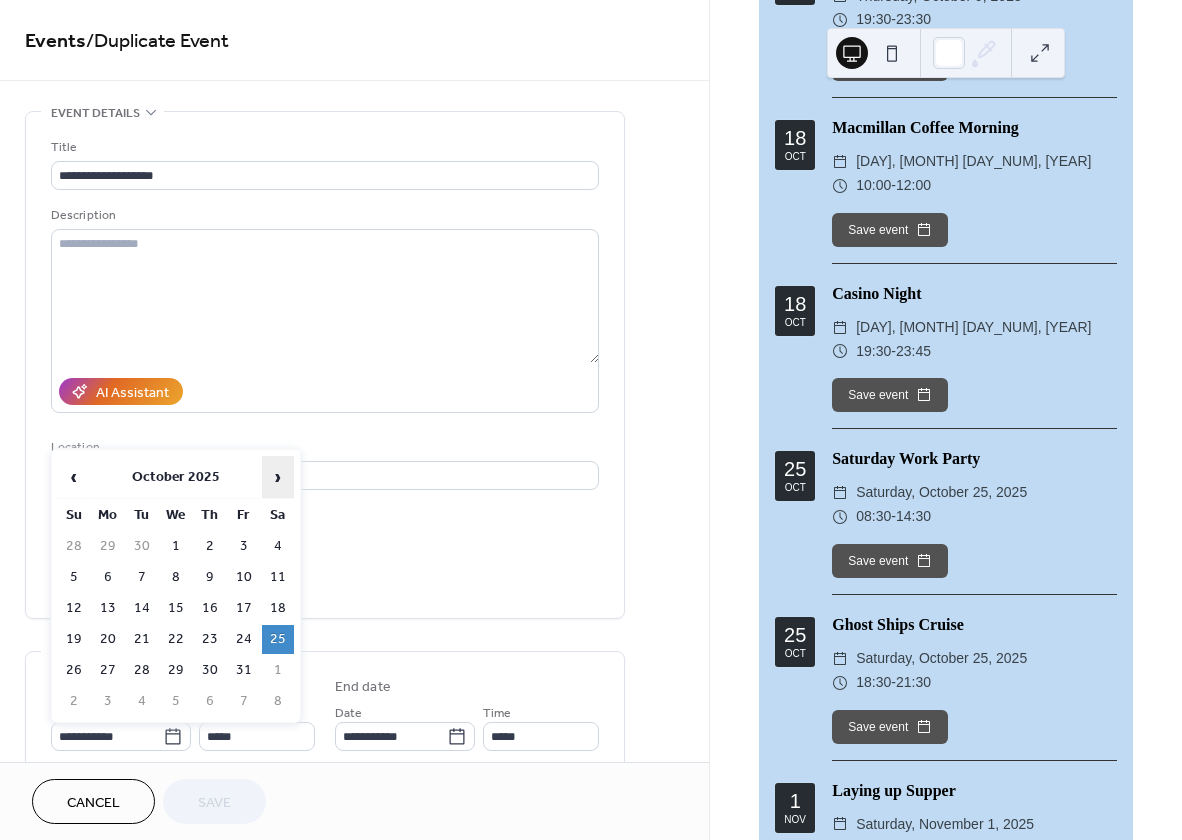 click on "›" at bounding box center [278, 477] 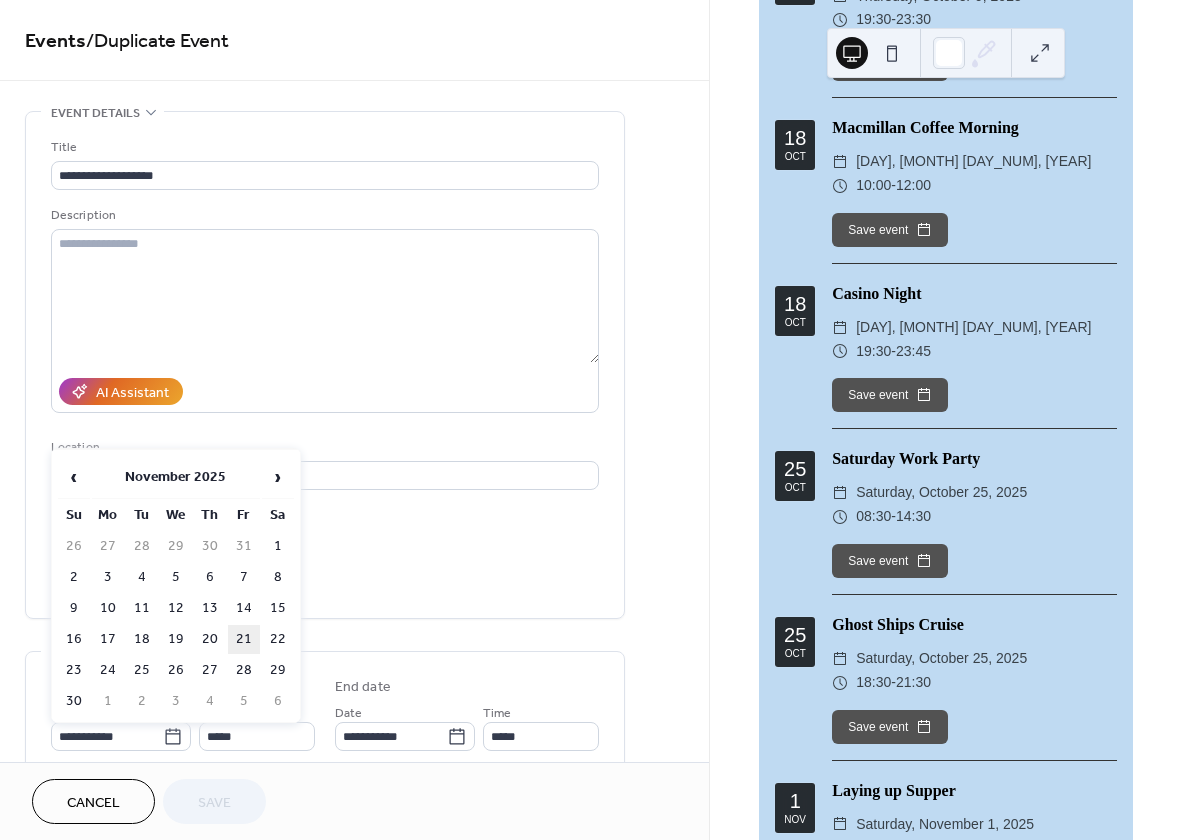 click on "21" at bounding box center [244, 639] 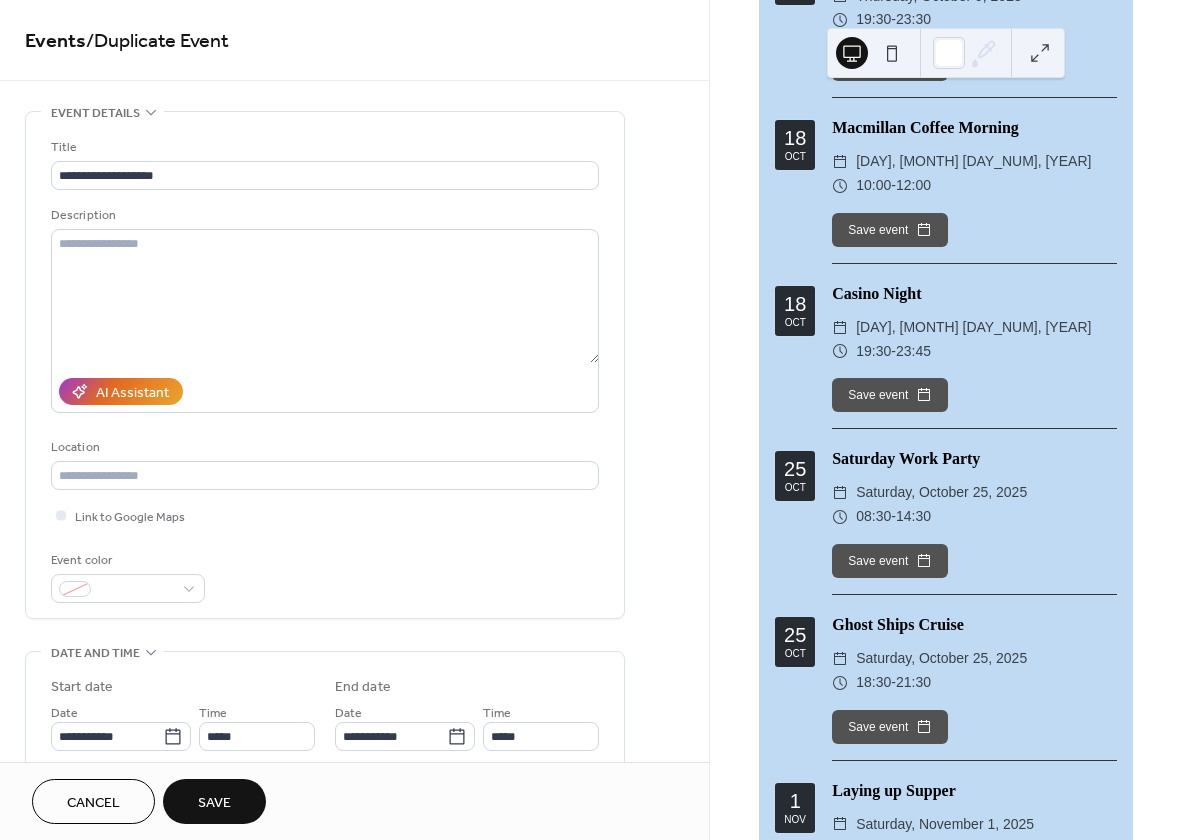 click on "Save" at bounding box center (214, 803) 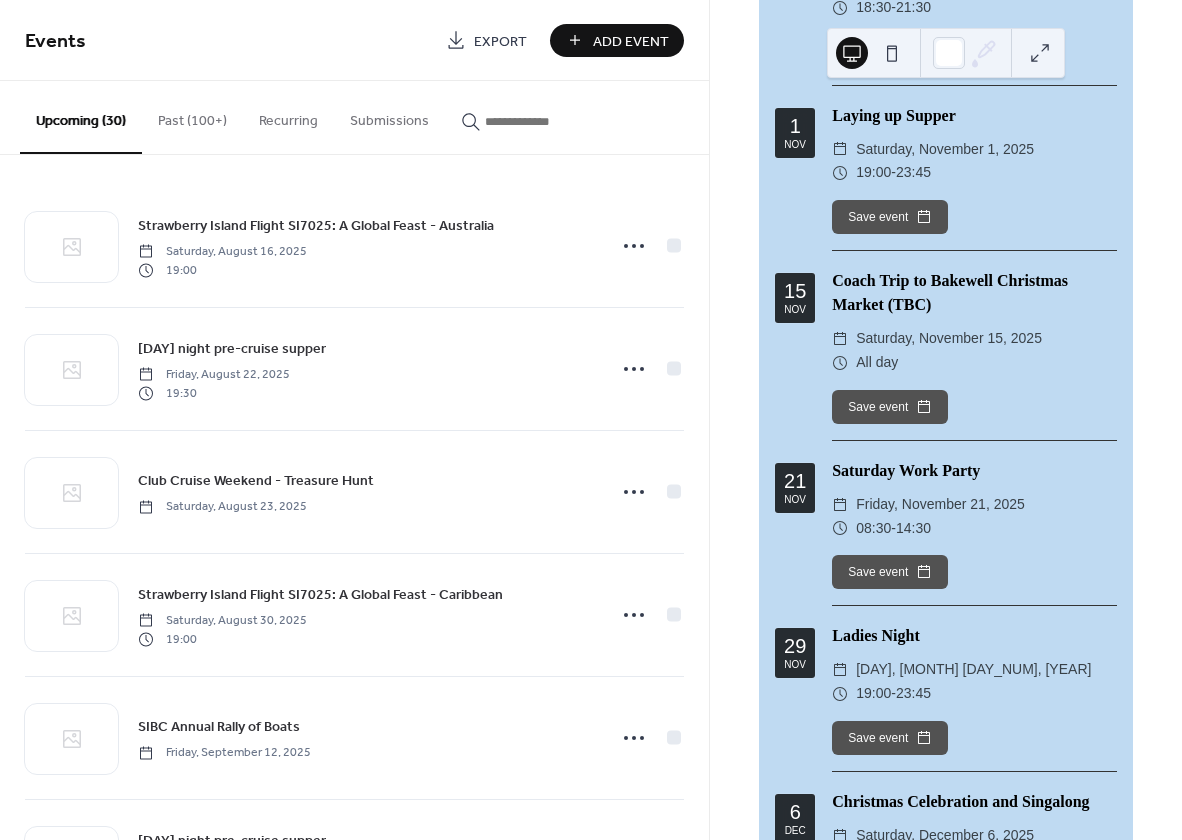 scroll, scrollTop: 2364, scrollLeft: 0, axis: vertical 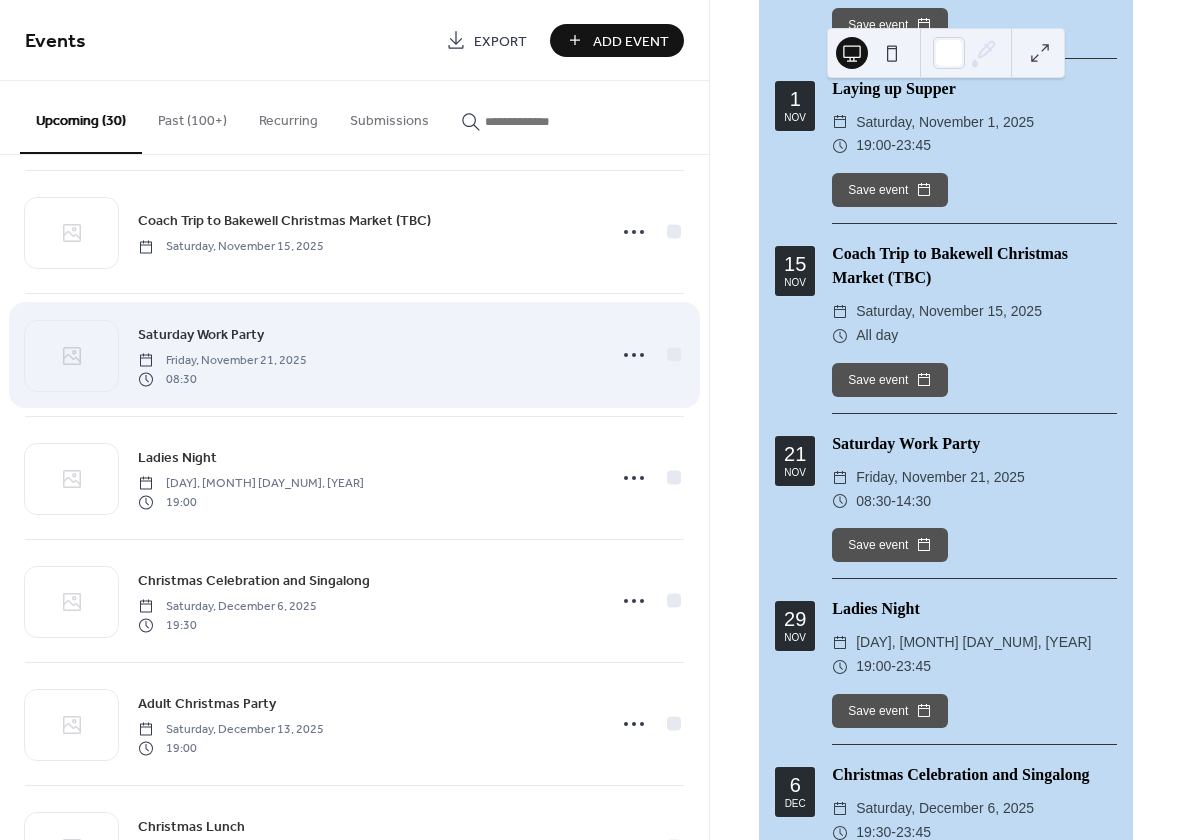 click on "[DAY], [MONTH] [DAY_NUM], [YEAR] [TIME]" at bounding box center [366, 355] 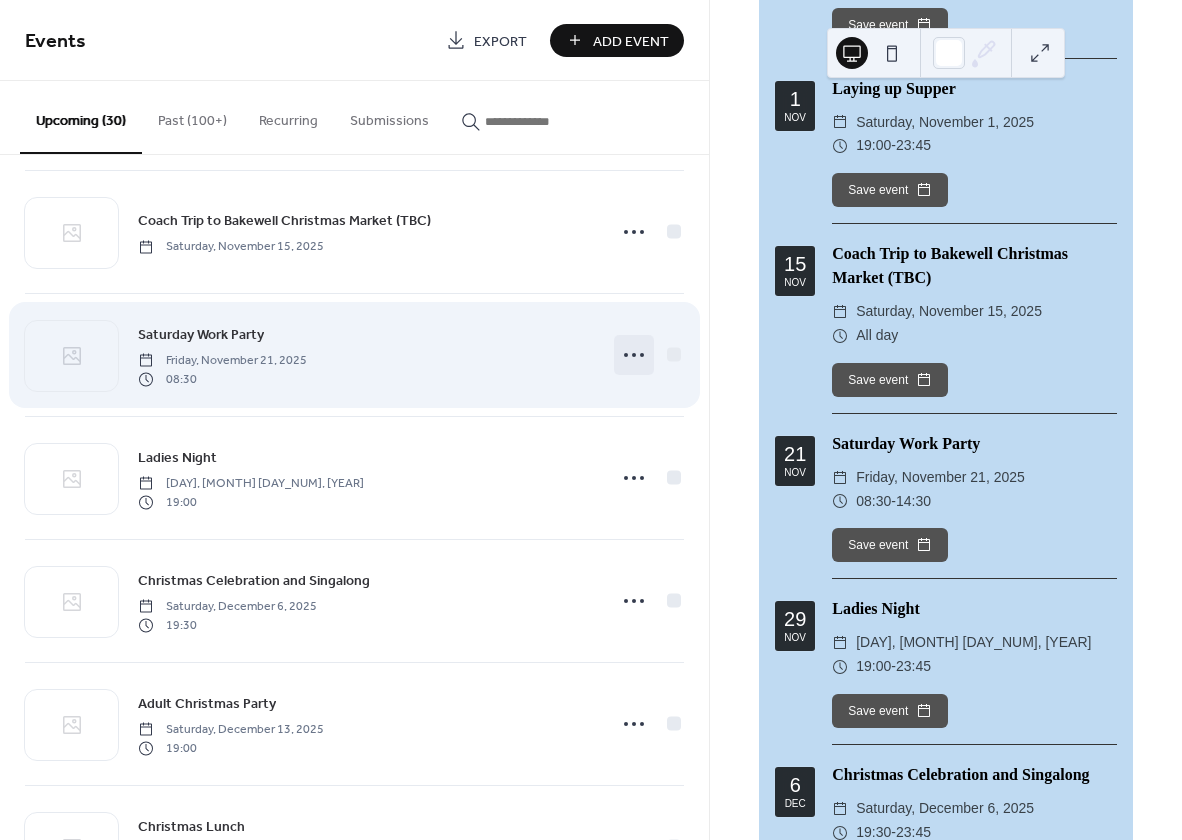 click 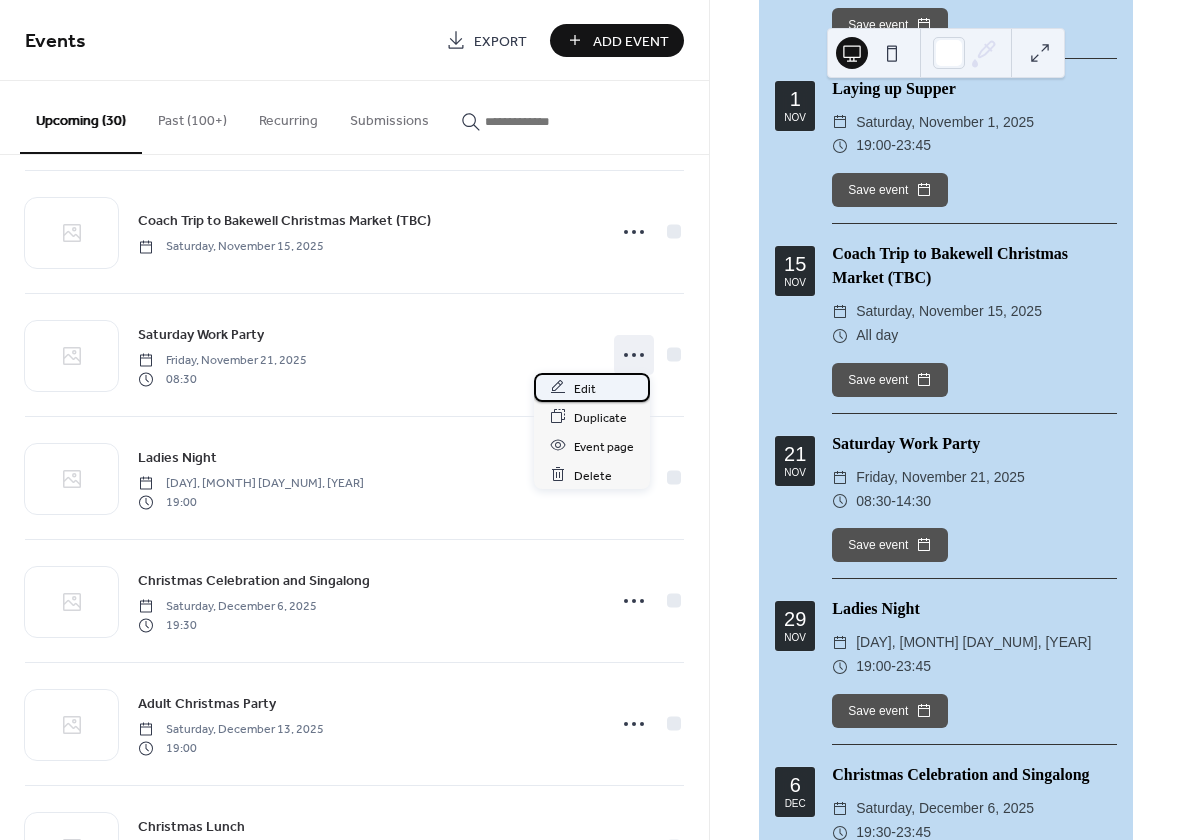 click on "Edit" at bounding box center [585, 388] 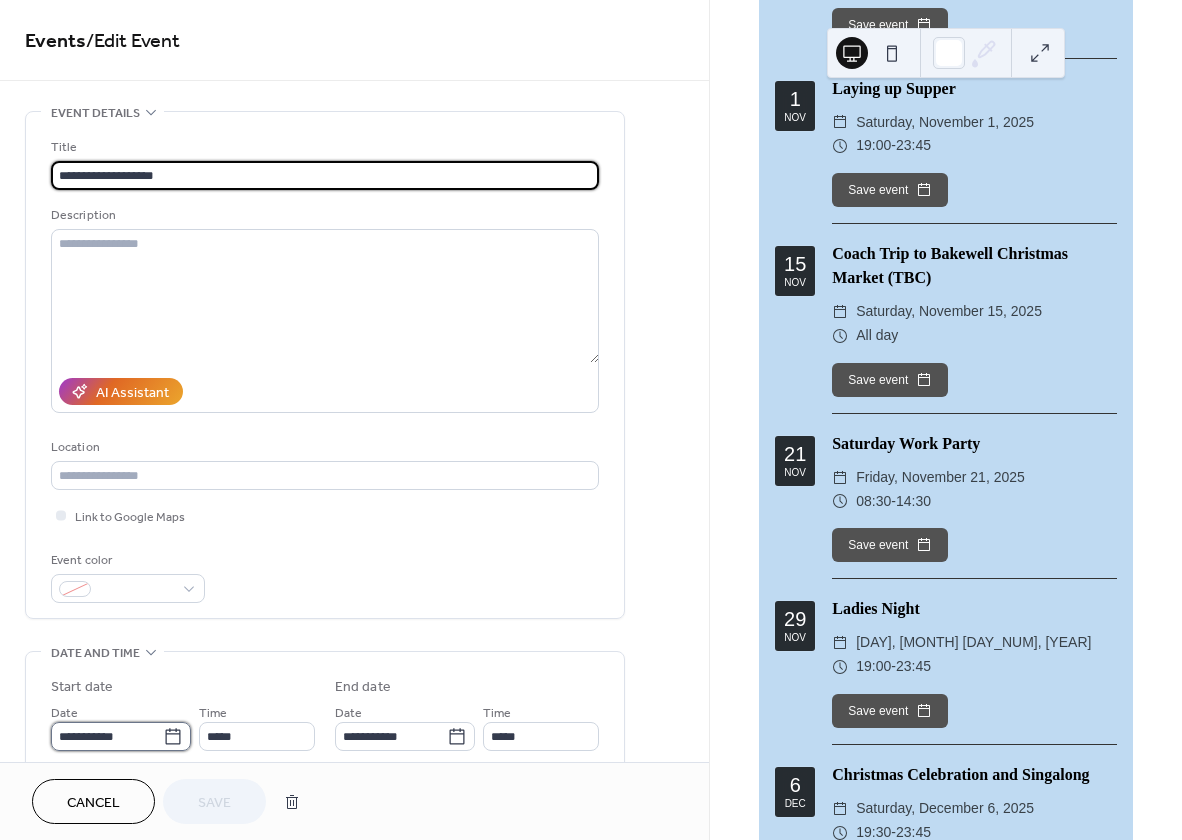 click on "**********" at bounding box center [107, 736] 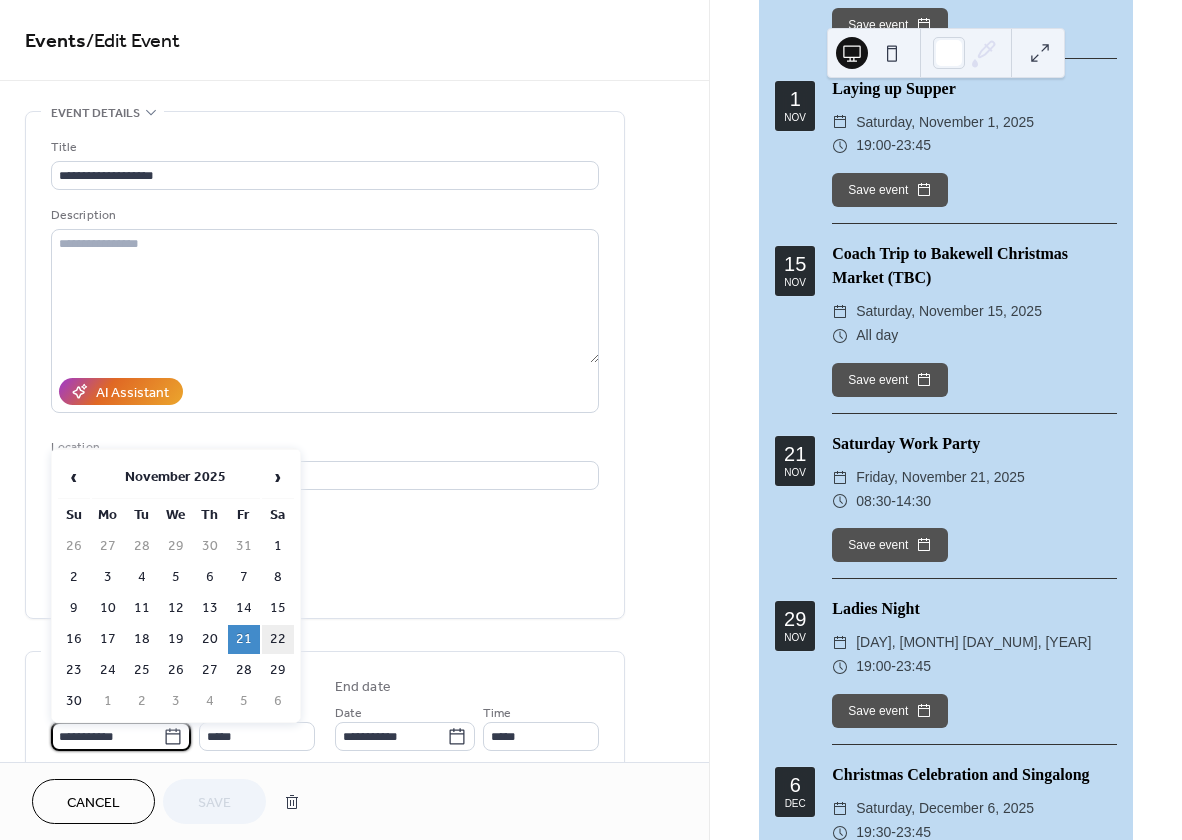 click on "22" at bounding box center [278, 639] 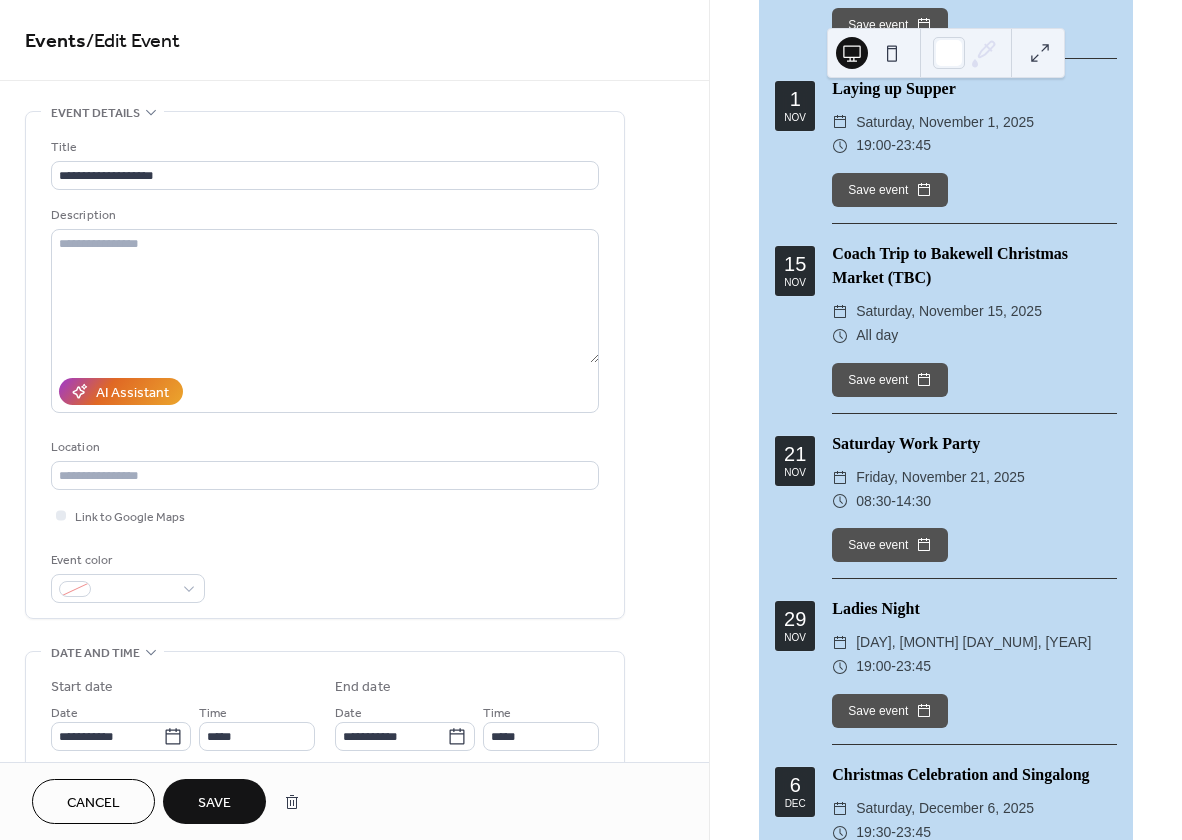 click on "Save" at bounding box center [214, 803] 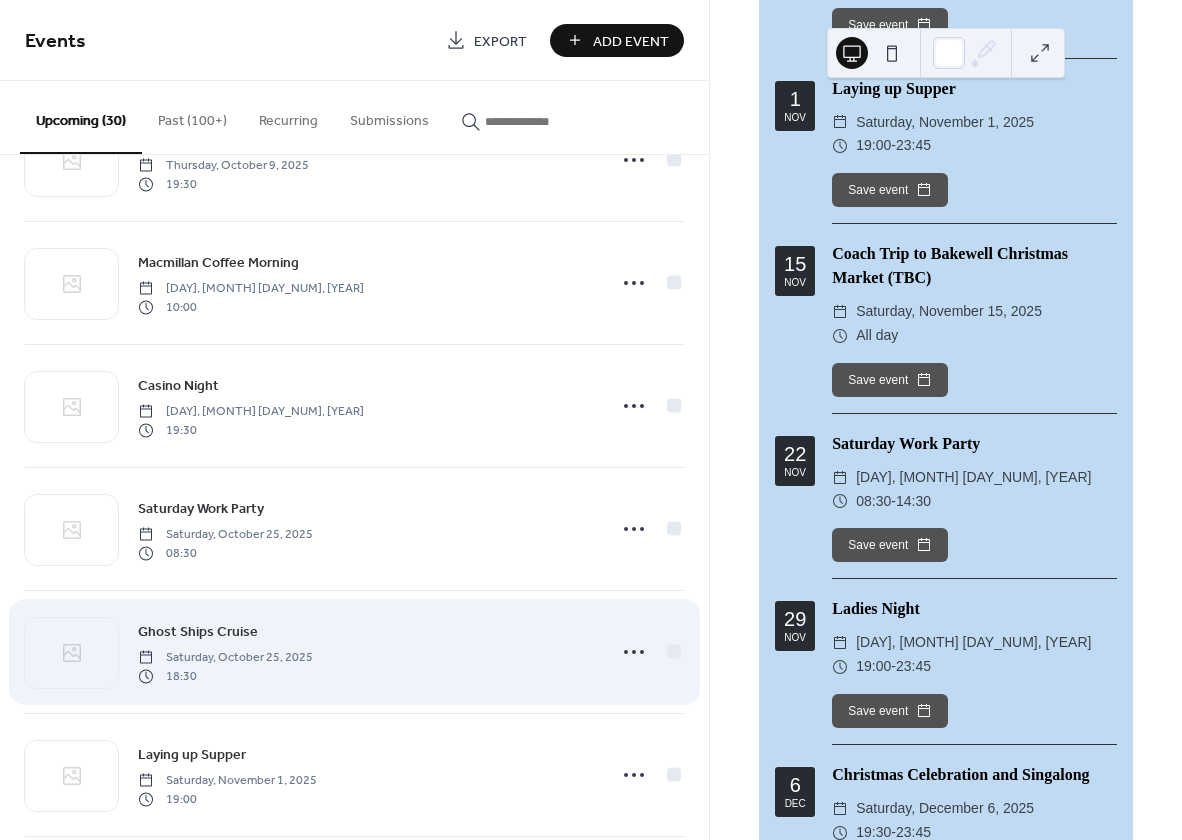 scroll, scrollTop: 1071, scrollLeft: 0, axis: vertical 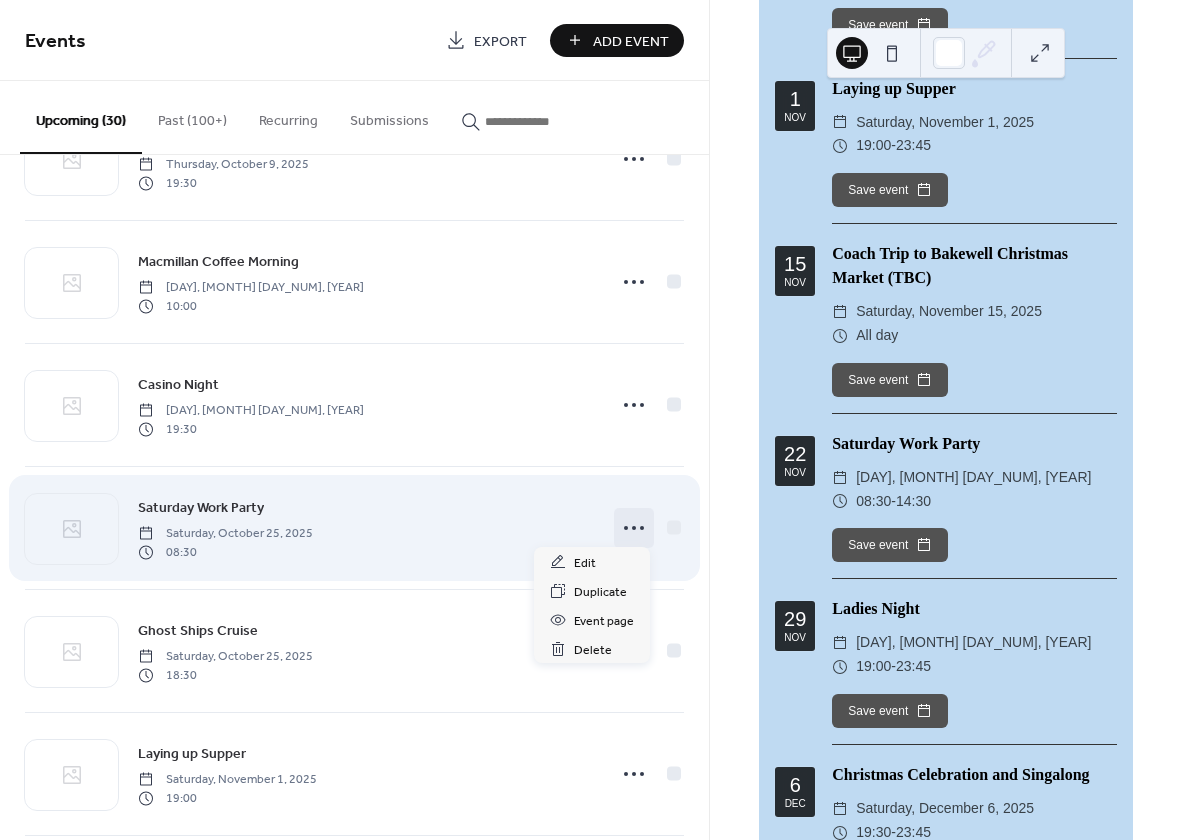 click 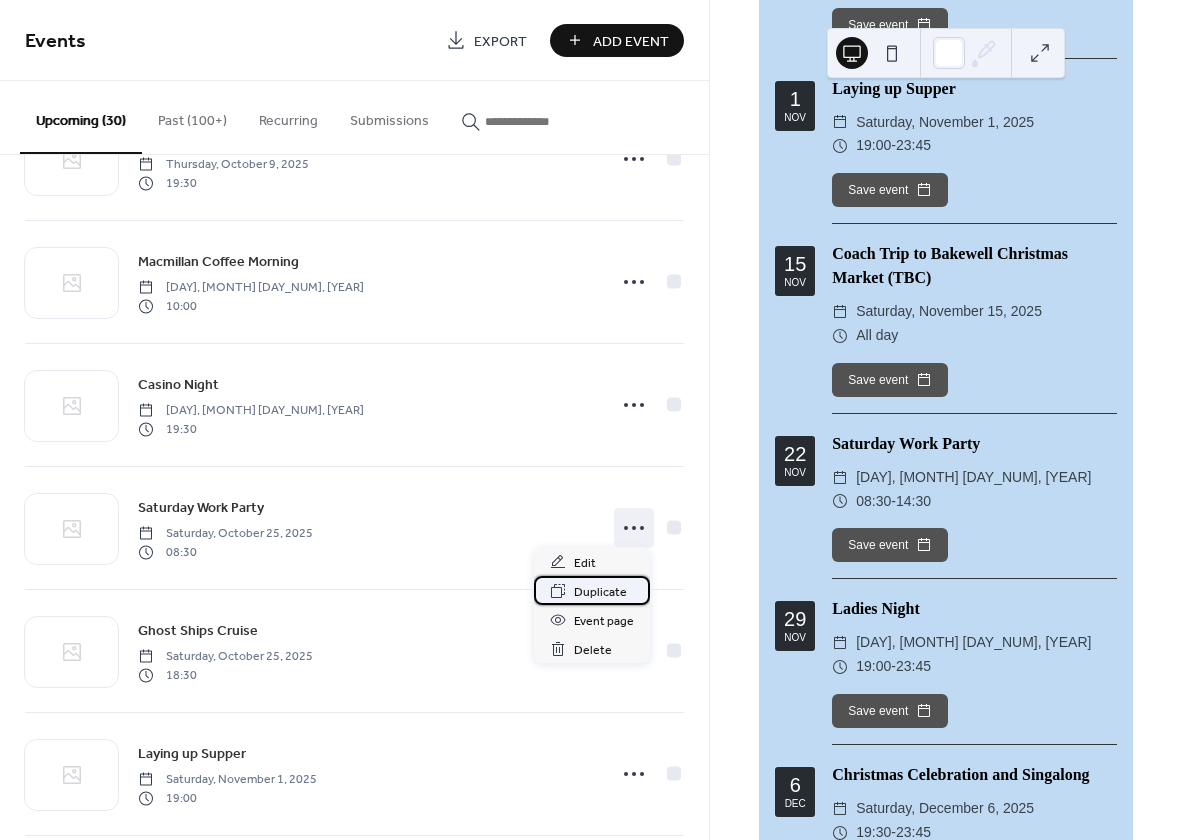 click on "Duplicate" at bounding box center [600, 592] 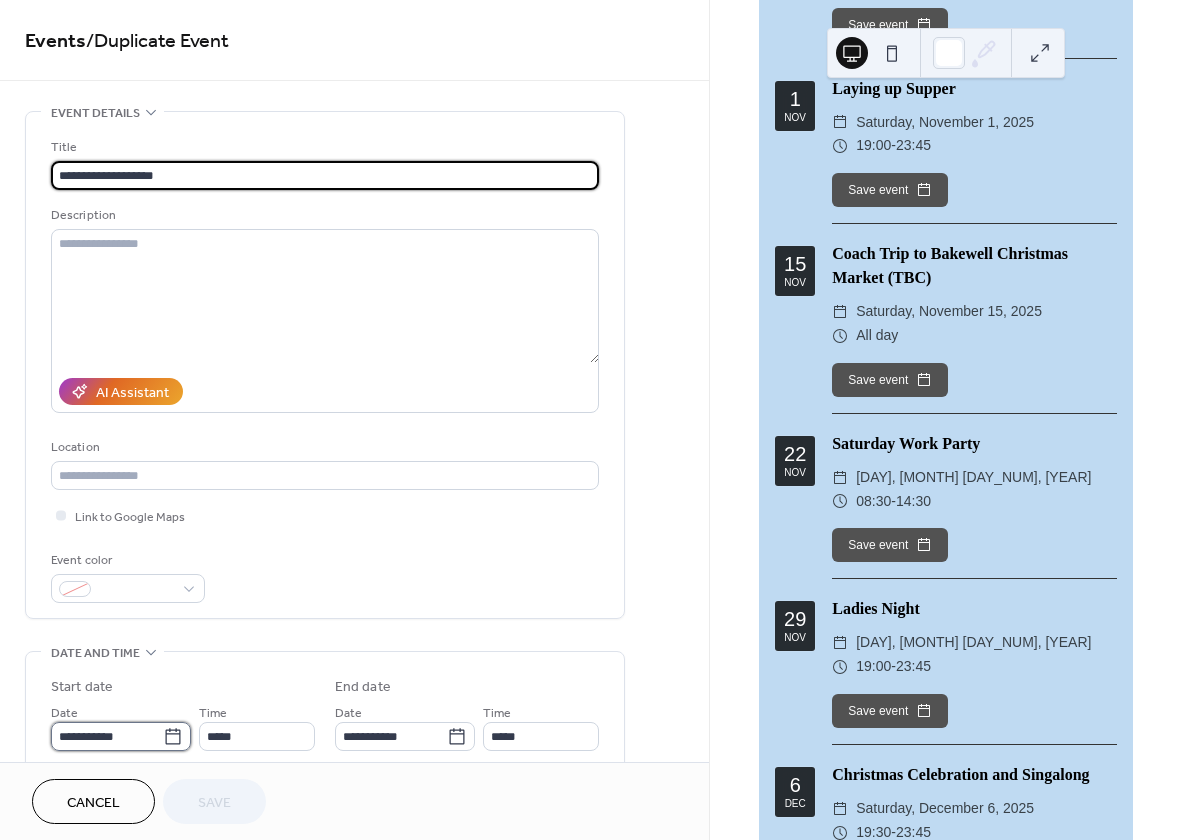 click on "**********" at bounding box center (107, 736) 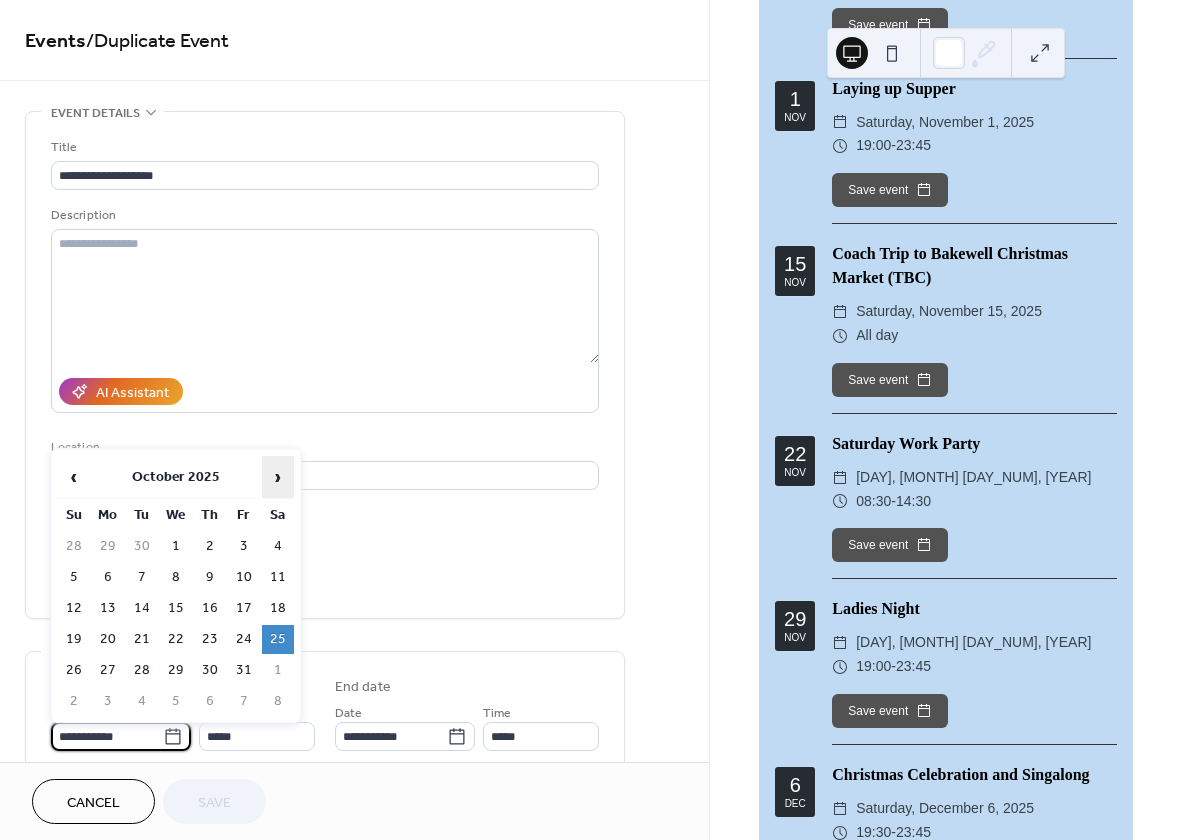 click on "›" at bounding box center (278, 477) 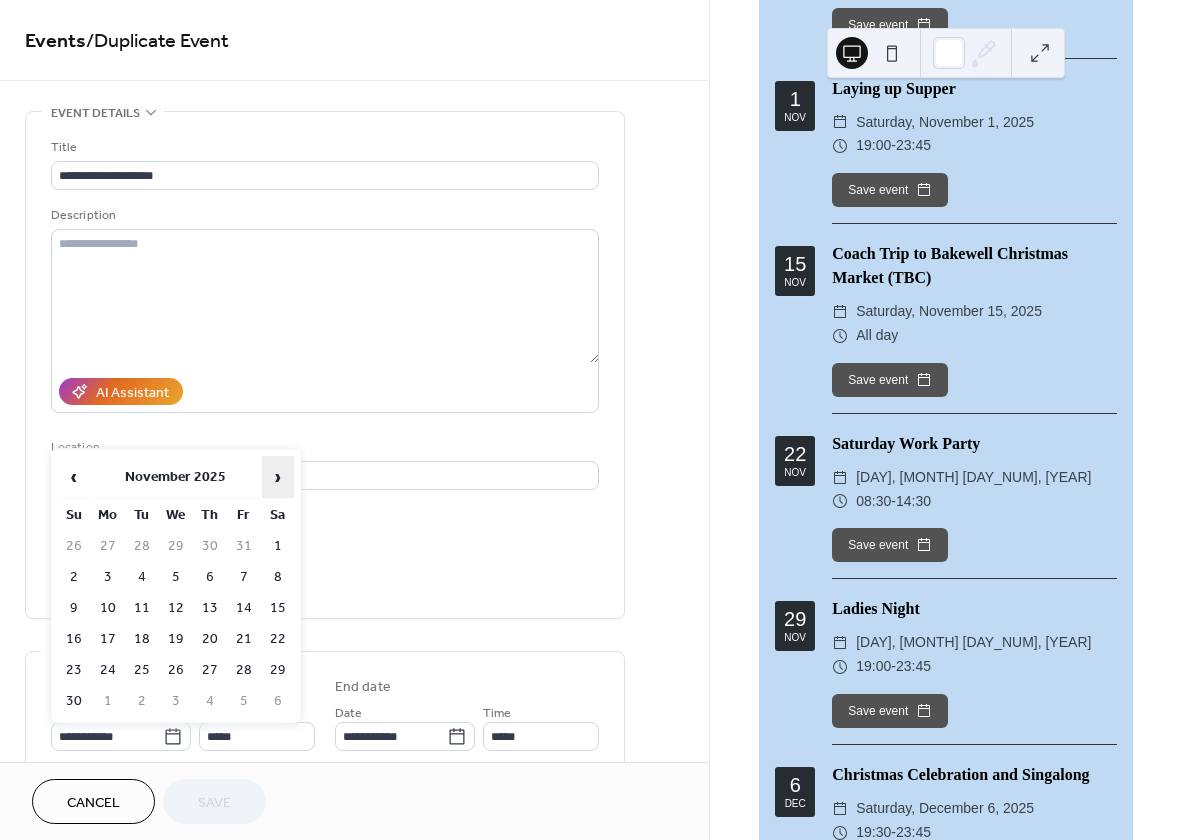click on "›" at bounding box center [278, 477] 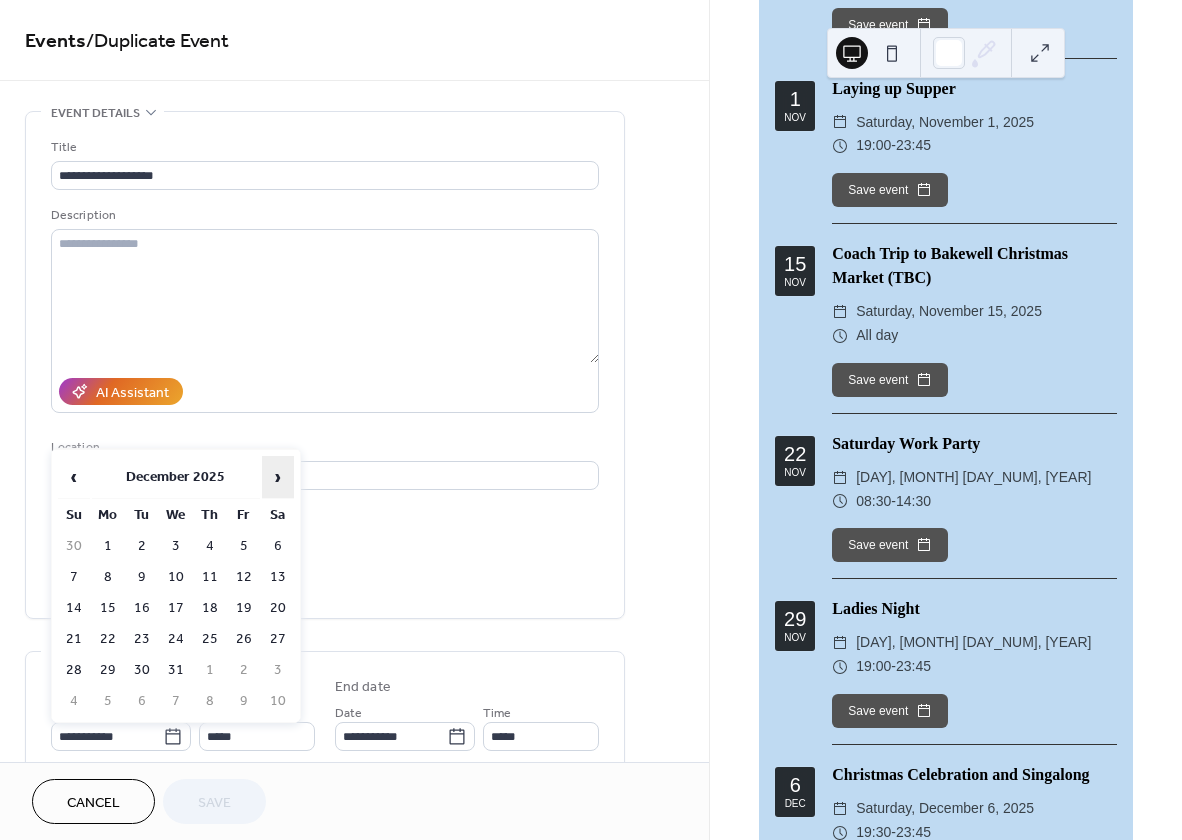 click on "›" at bounding box center (278, 477) 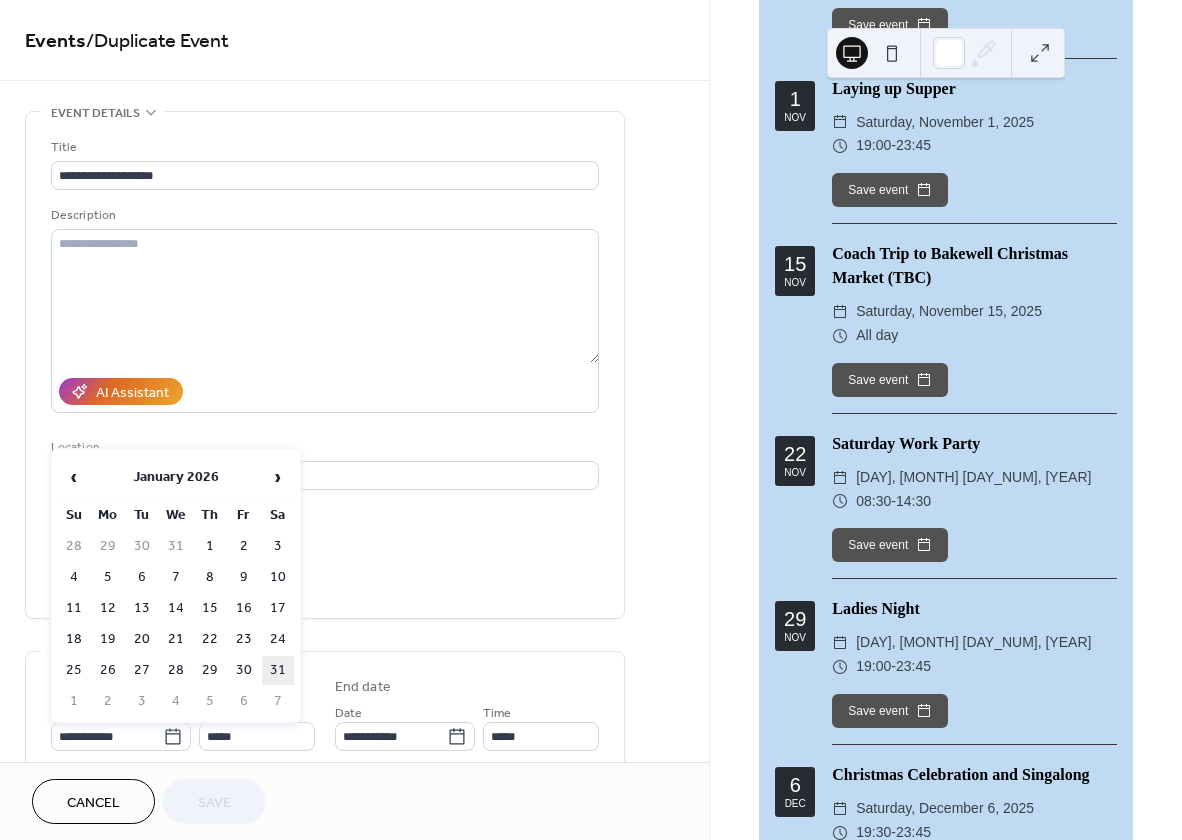click on "31" at bounding box center [278, 670] 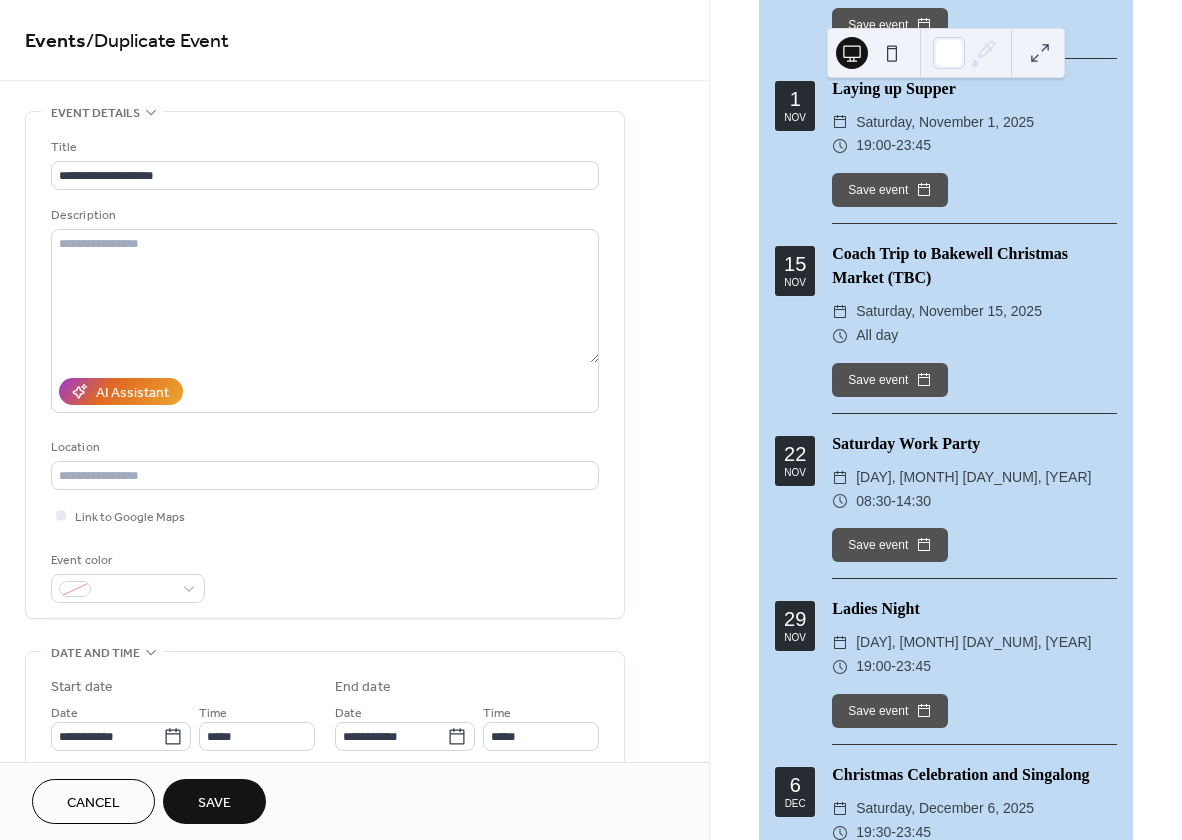 click on "Save" at bounding box center [214, 803] 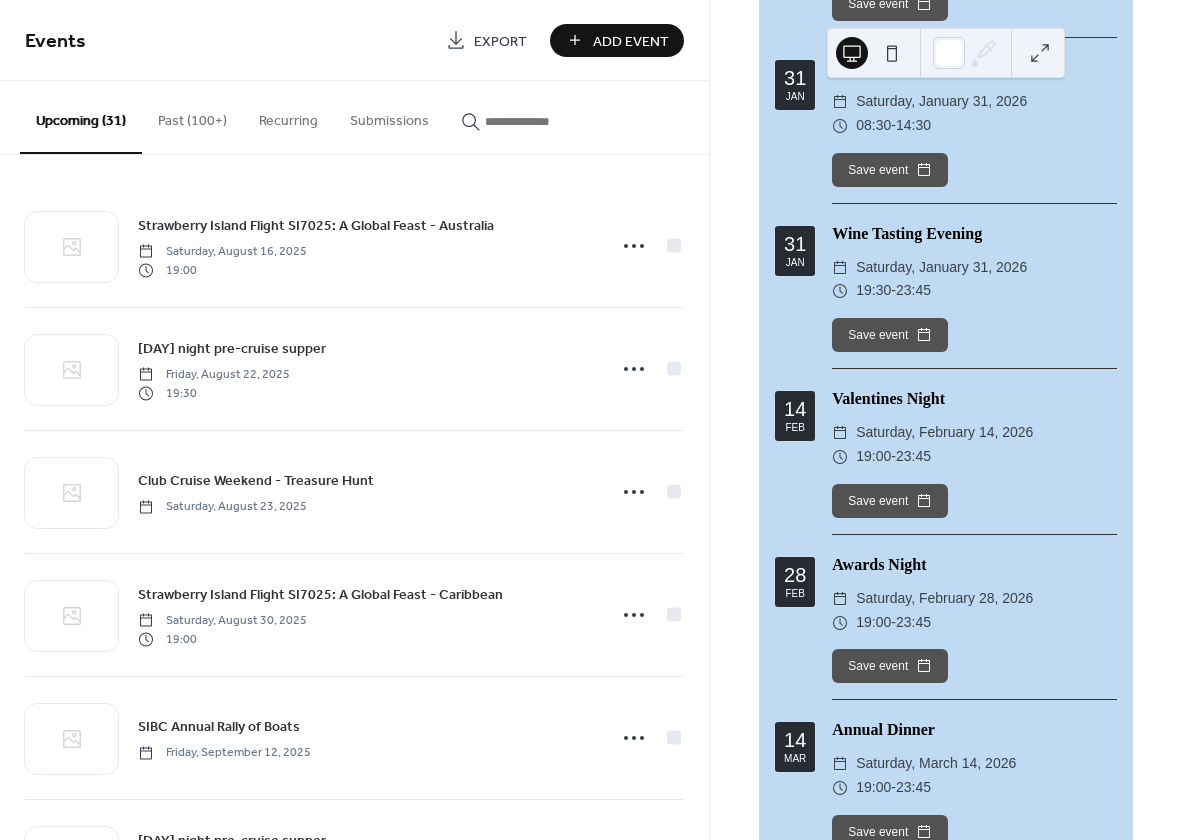 scroll, scrollTop: 4248, scrollLeft: 0, axis: vertical 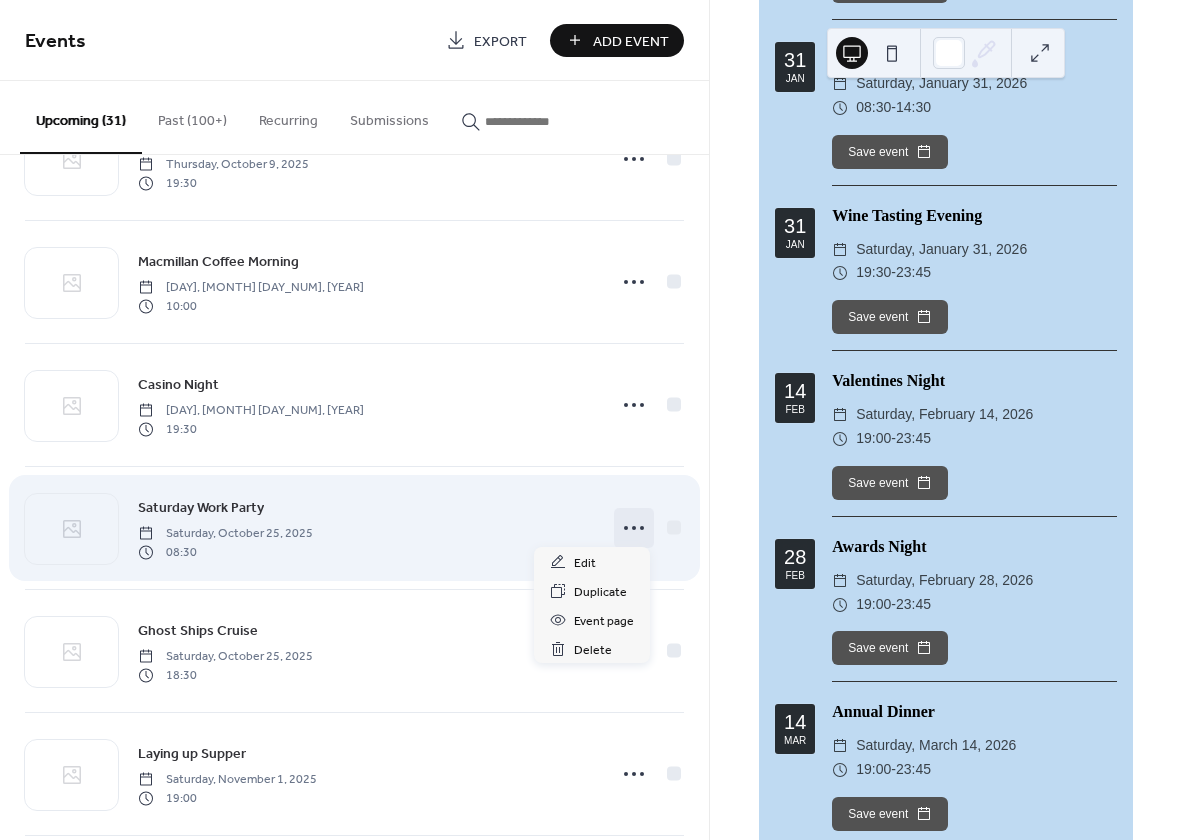 click 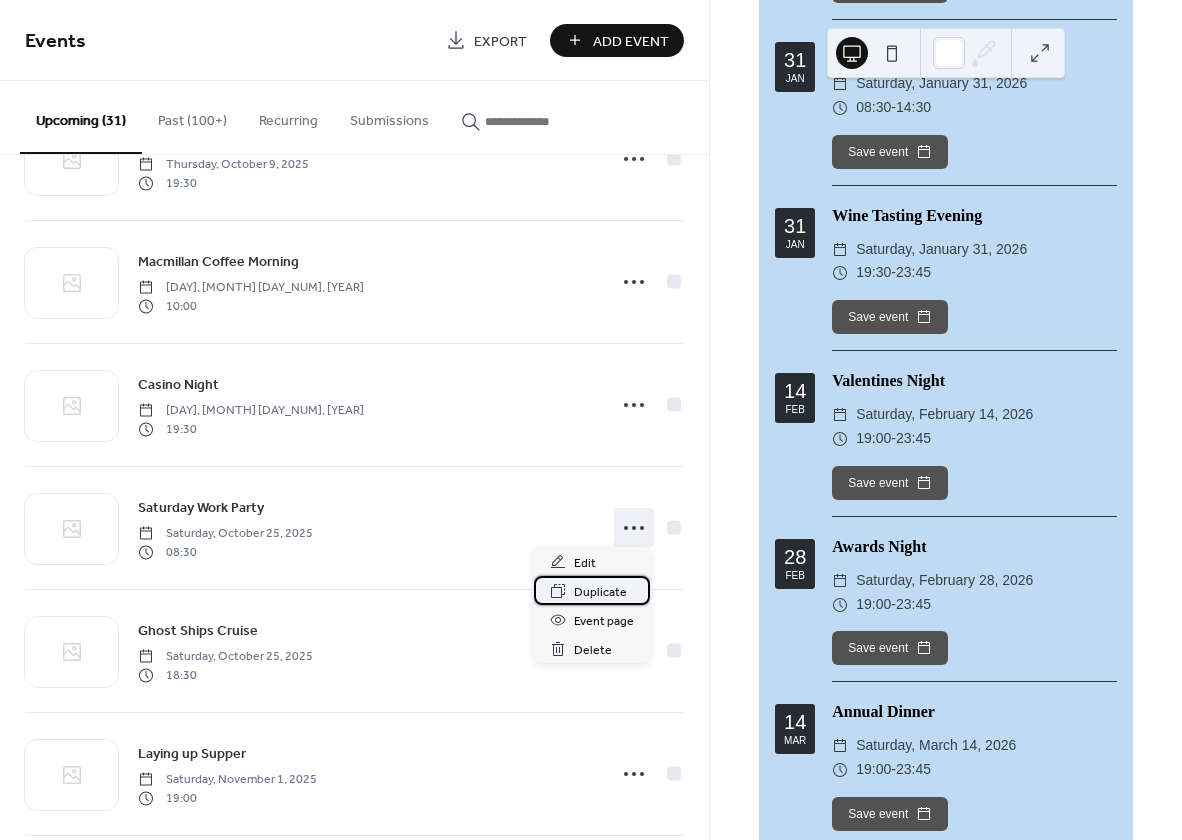 click on "Duplicate" at bounding box center (600, 592) 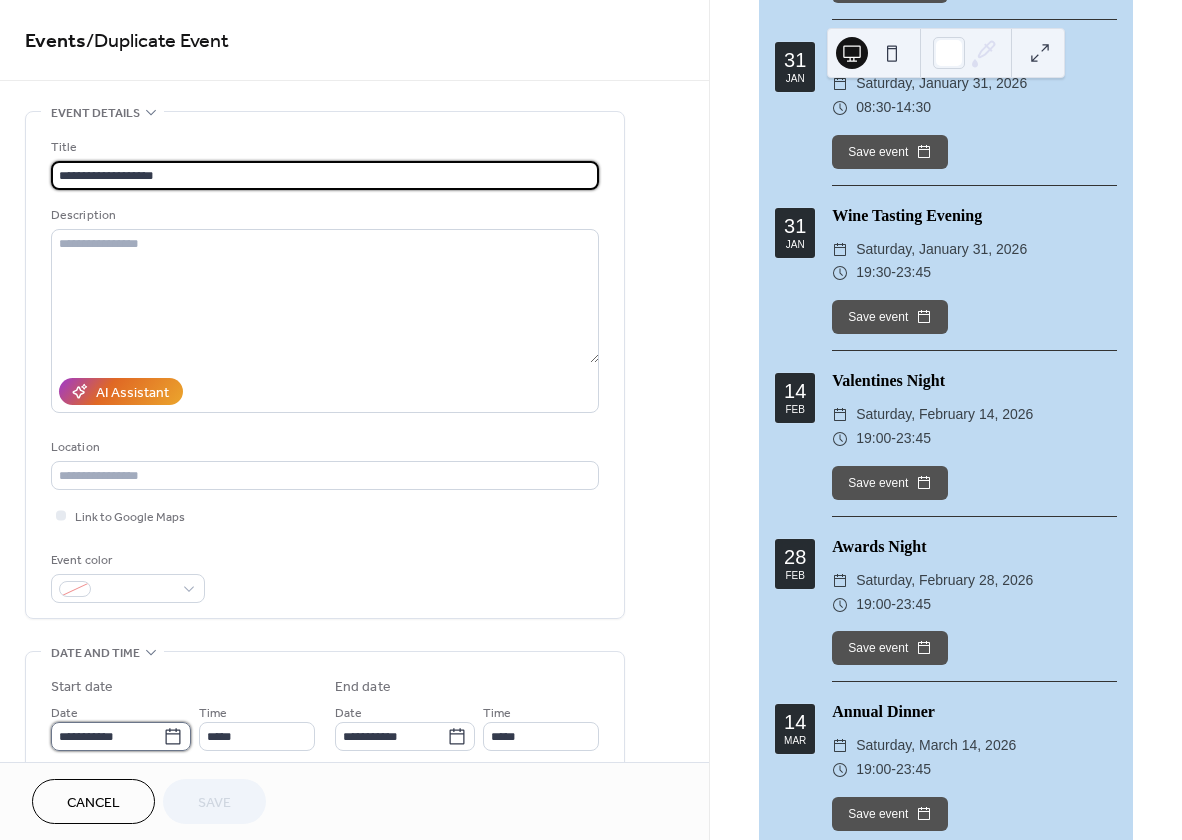 click on "**********" at bounding box center (107, 736) 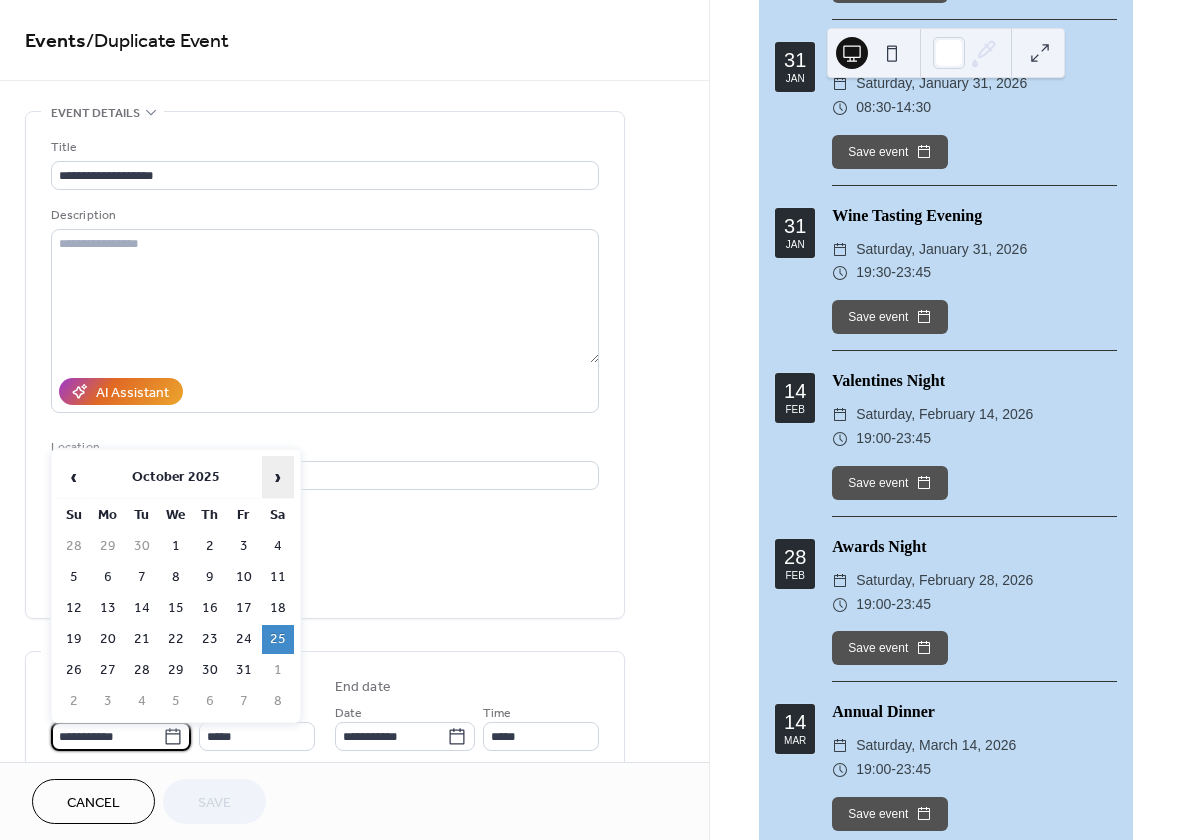 click on "›" at bounding box center (278, 477) 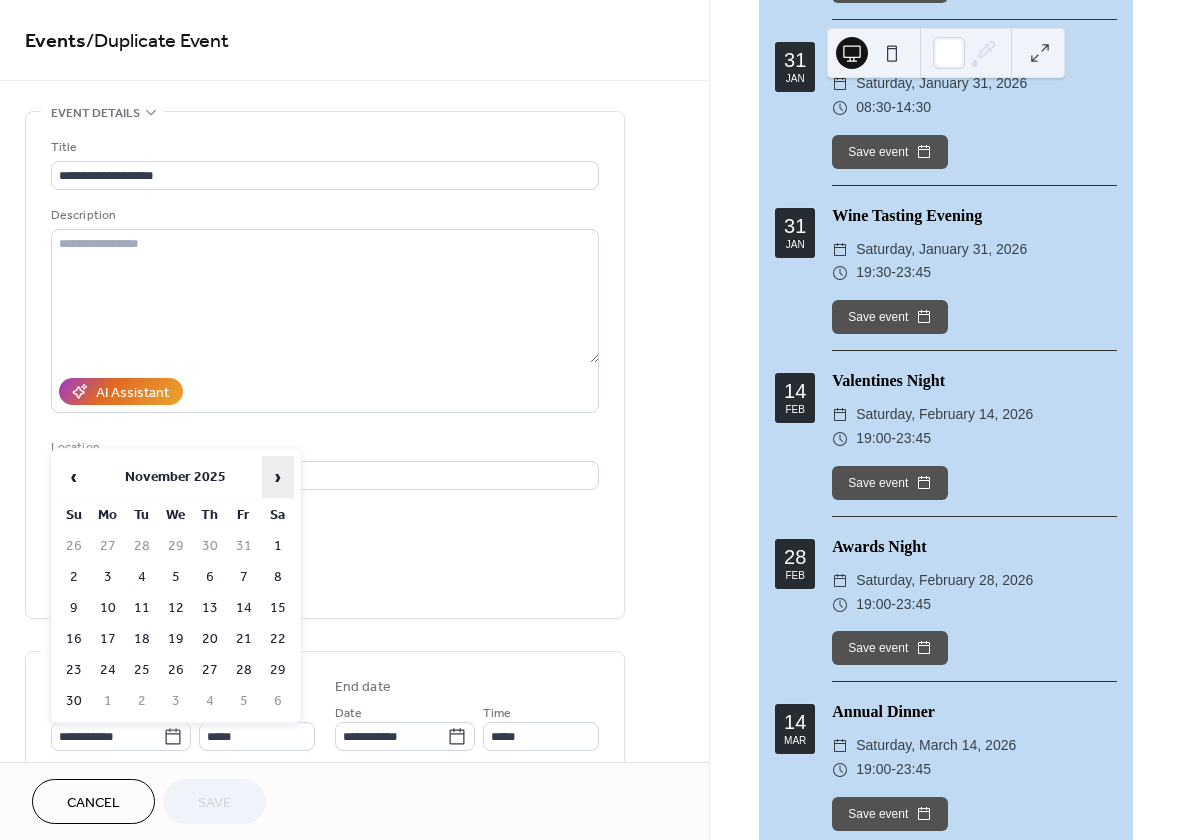click on "›" at bounding box center [278, 477] 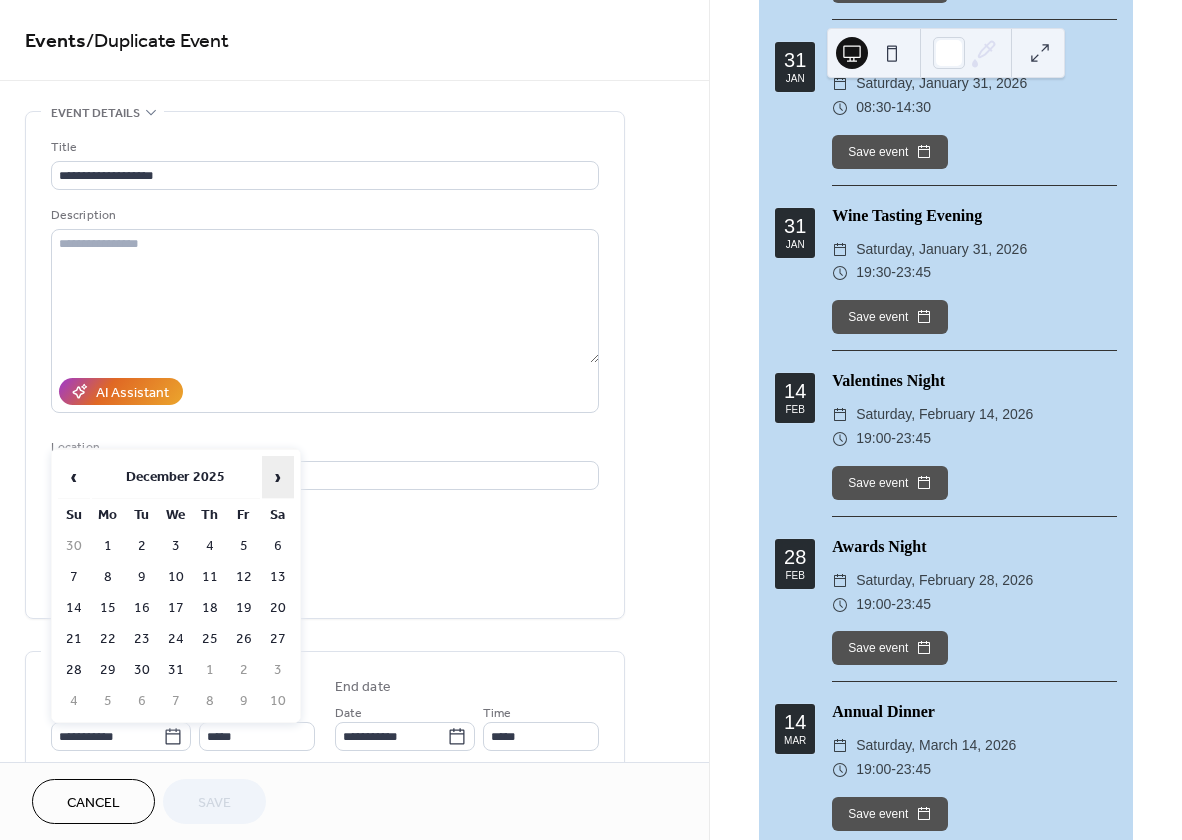 click on "›" at bounding box center [278, 477] 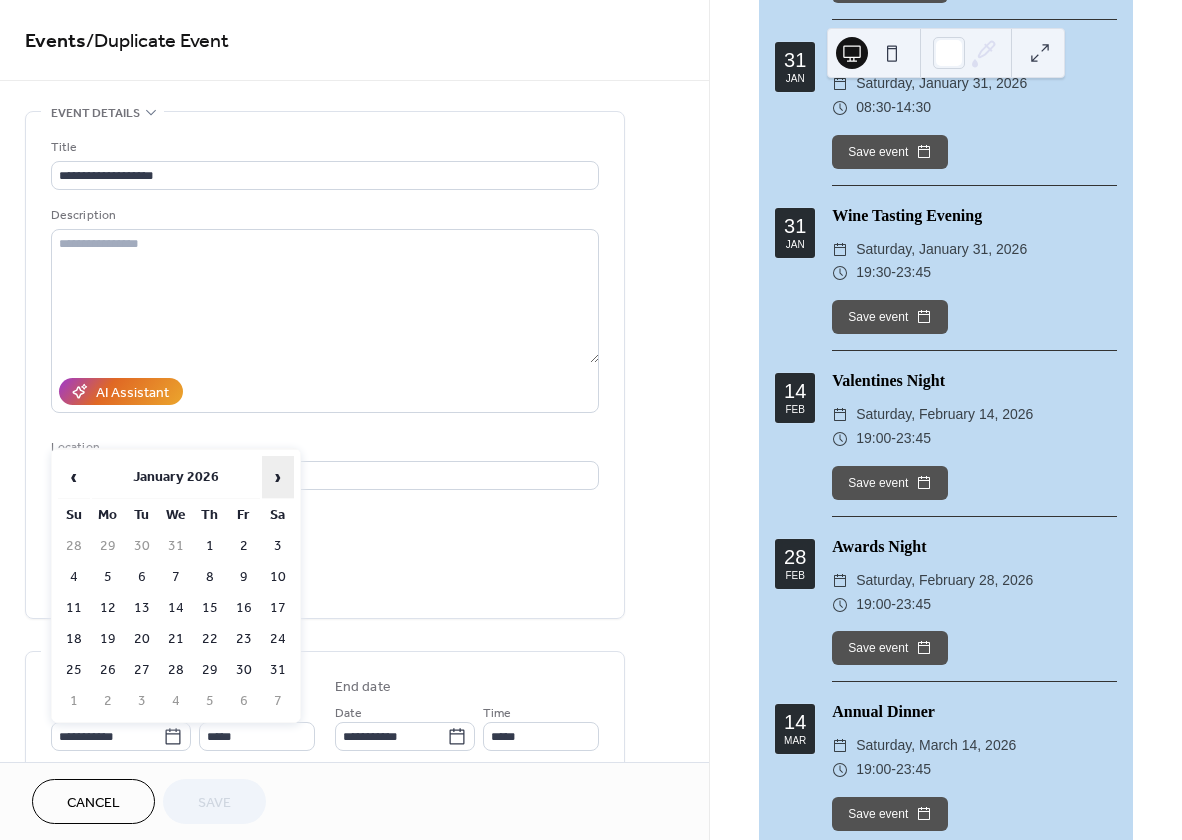 click on "›" at bounding box center (278, 477) 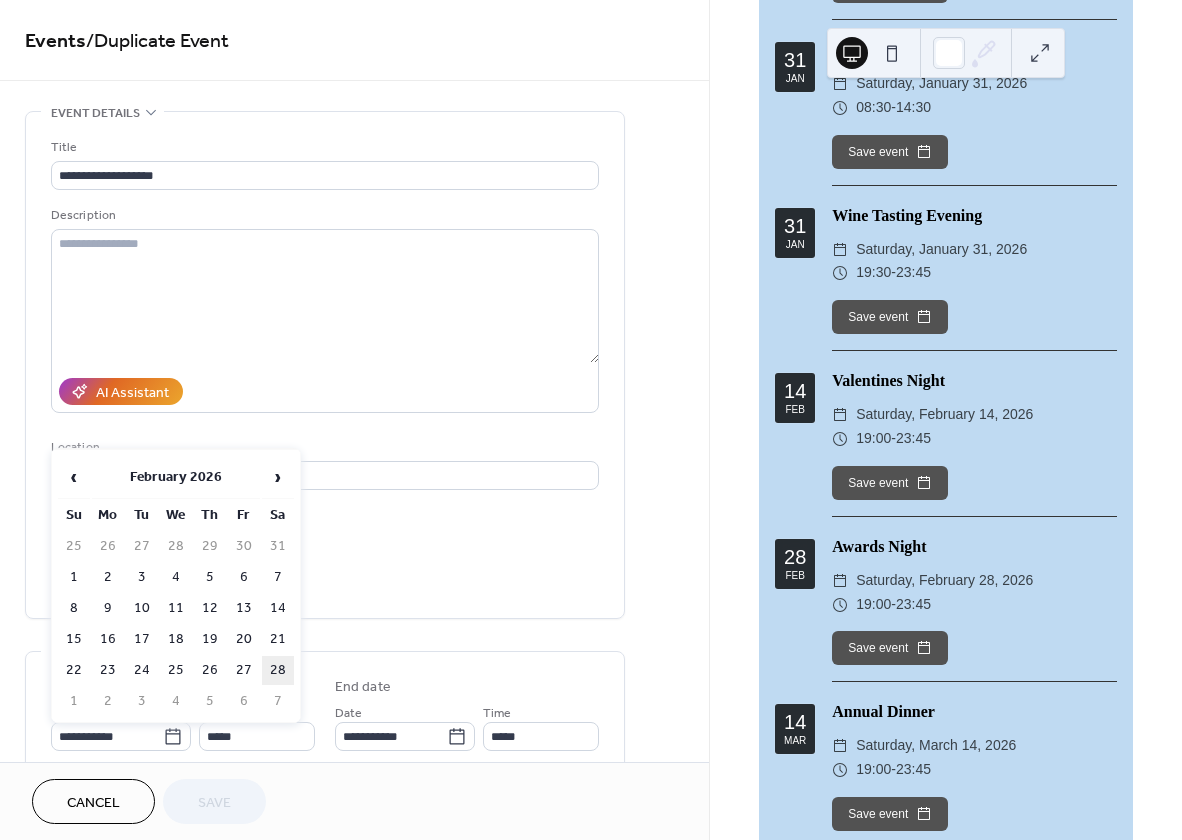 click on "28" at bounding box center [278, 670] 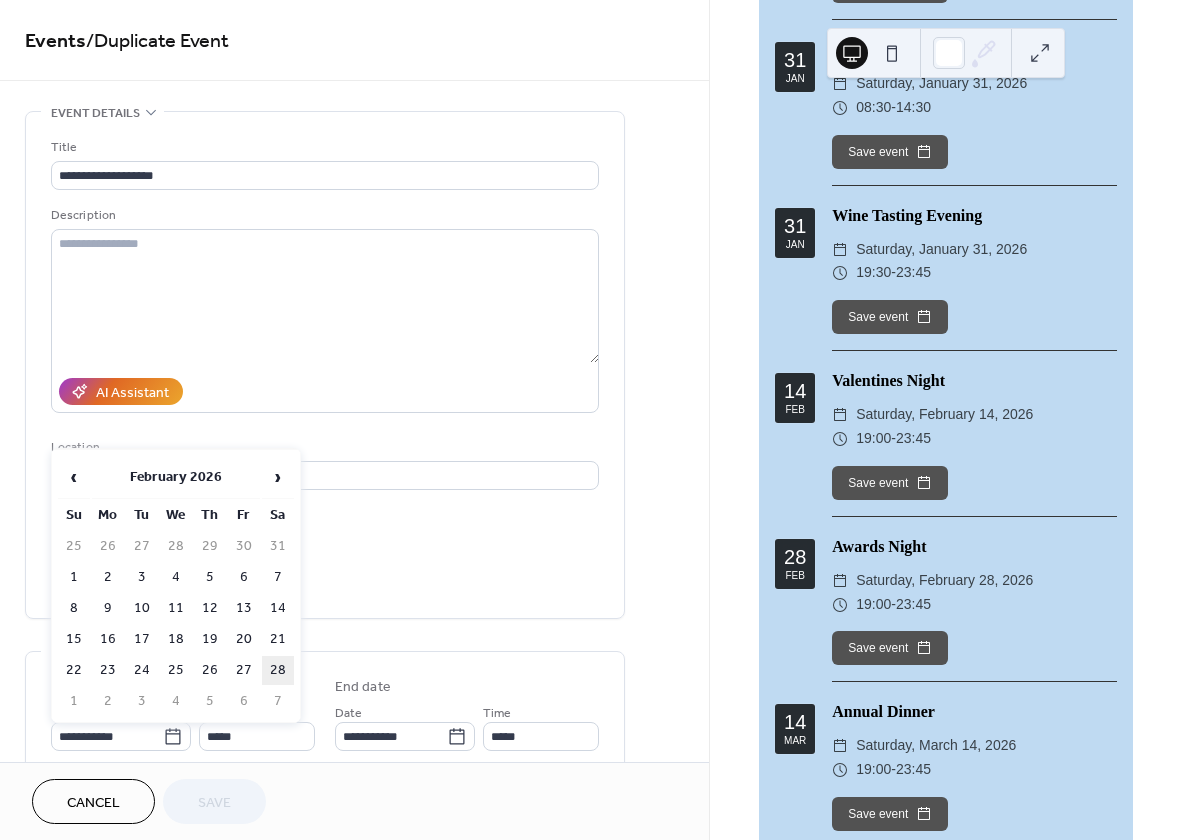 type on "**********" 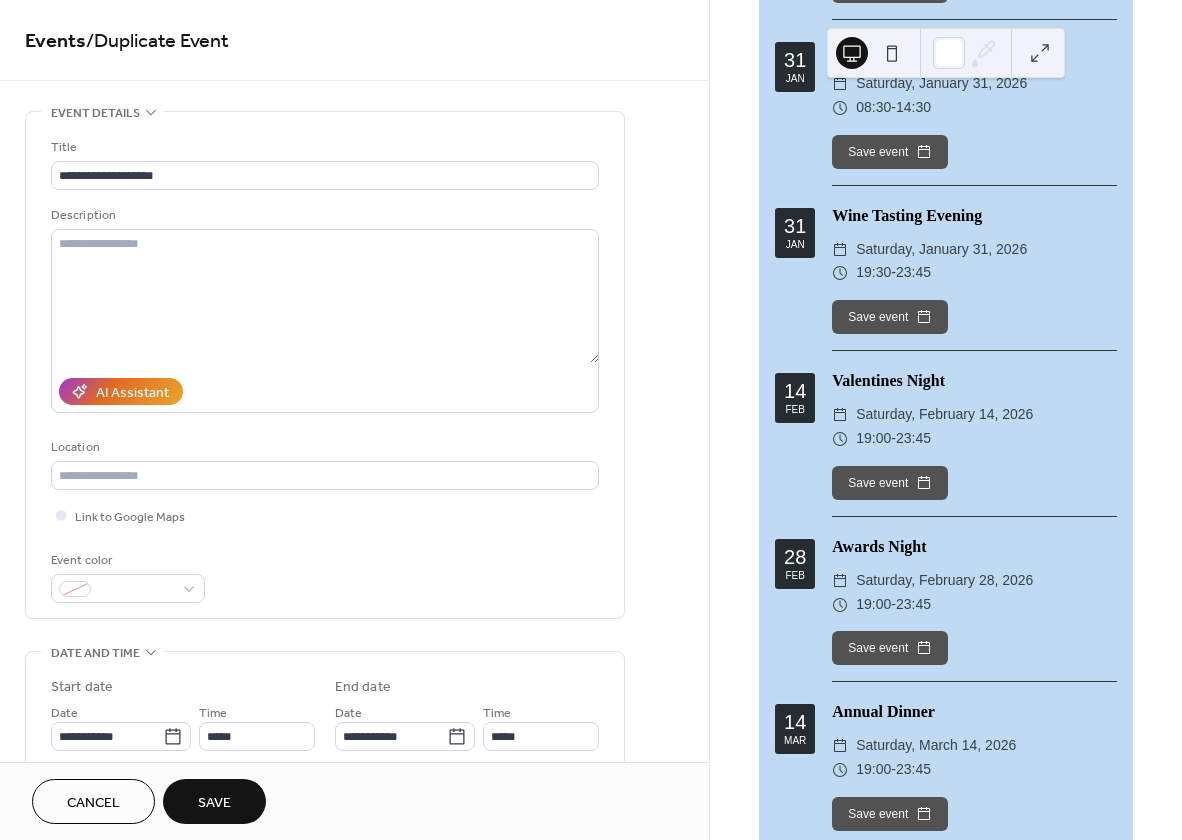 click on "Save" at bounding box center [214, 801] 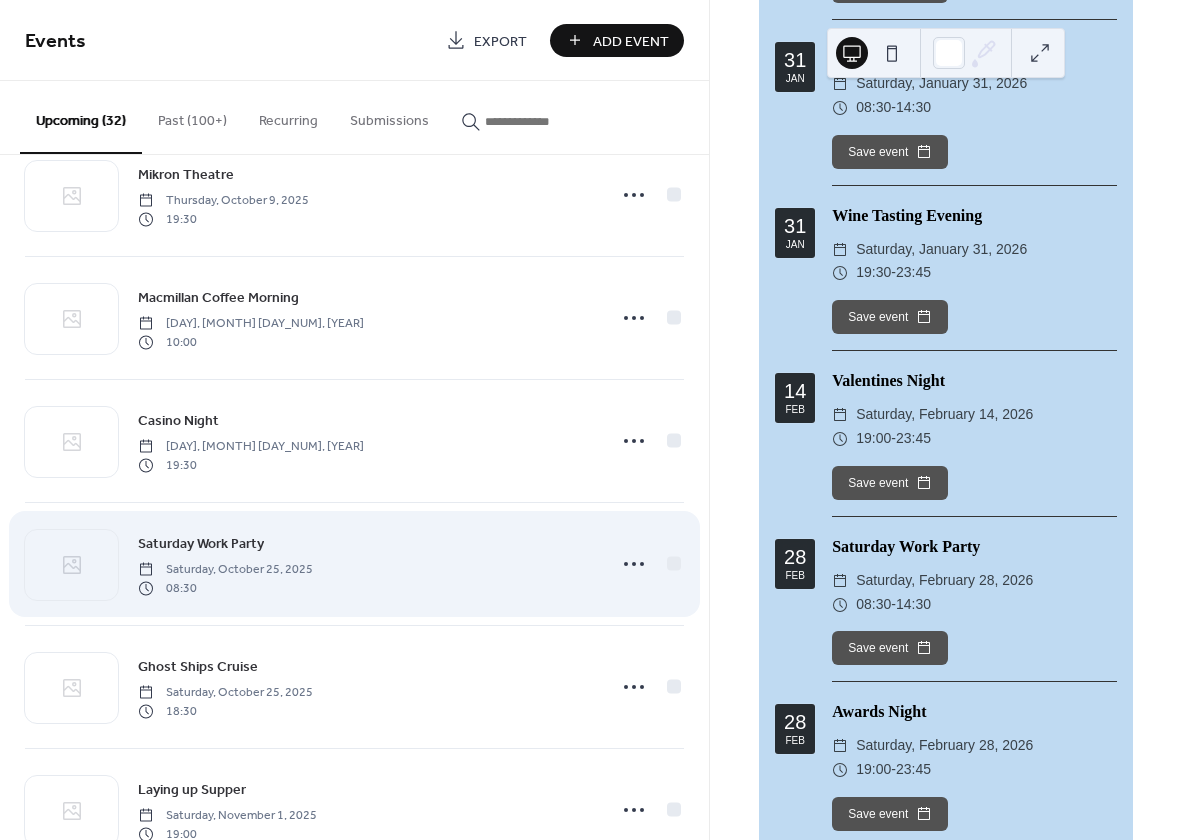 scroll, scrollTop: 1071, scrollLeft: 0, axis: vertical 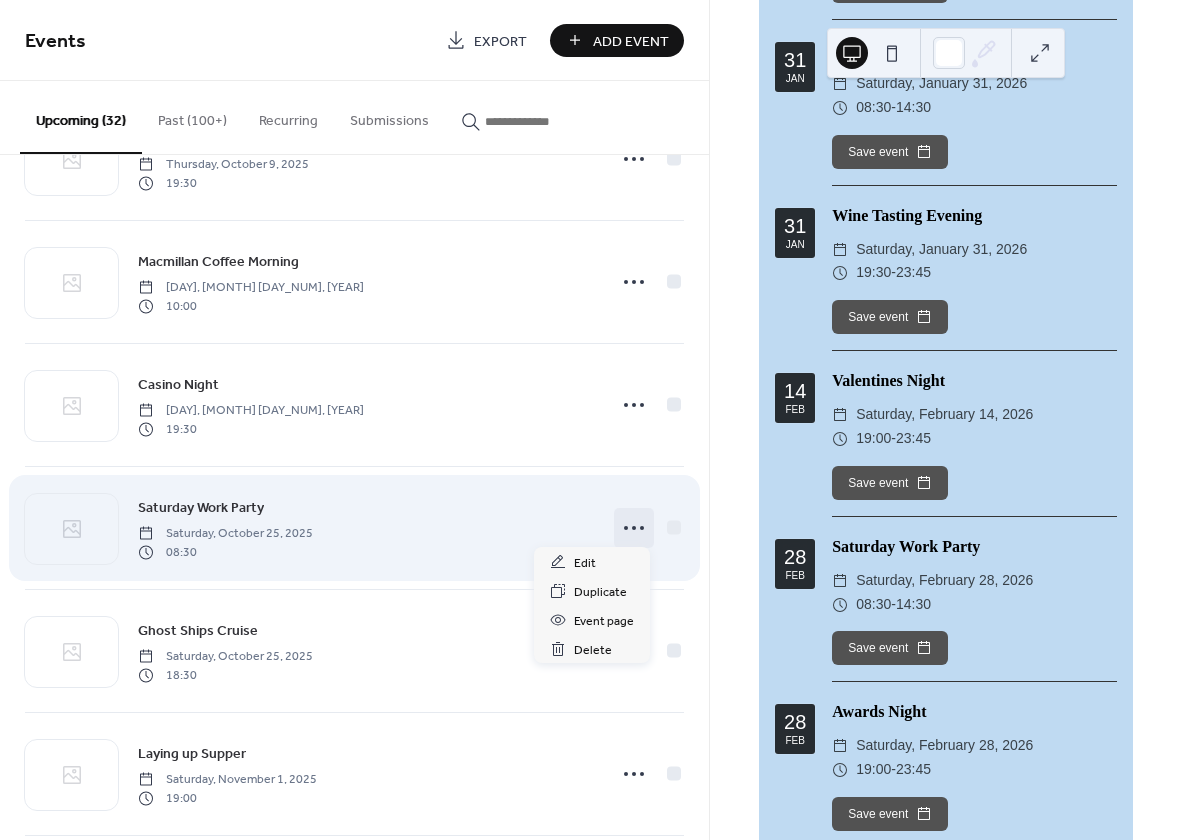 click 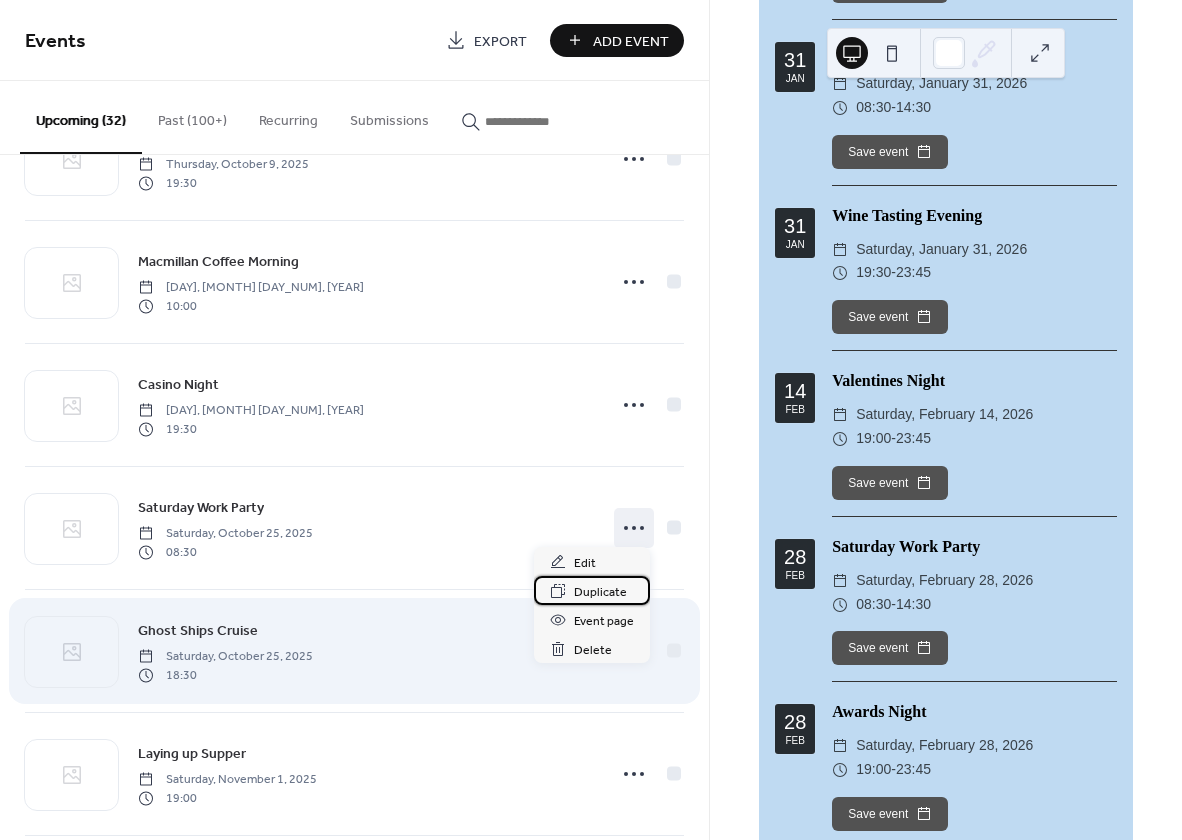 click on "Duplicate" at bounding box center (600, 592) 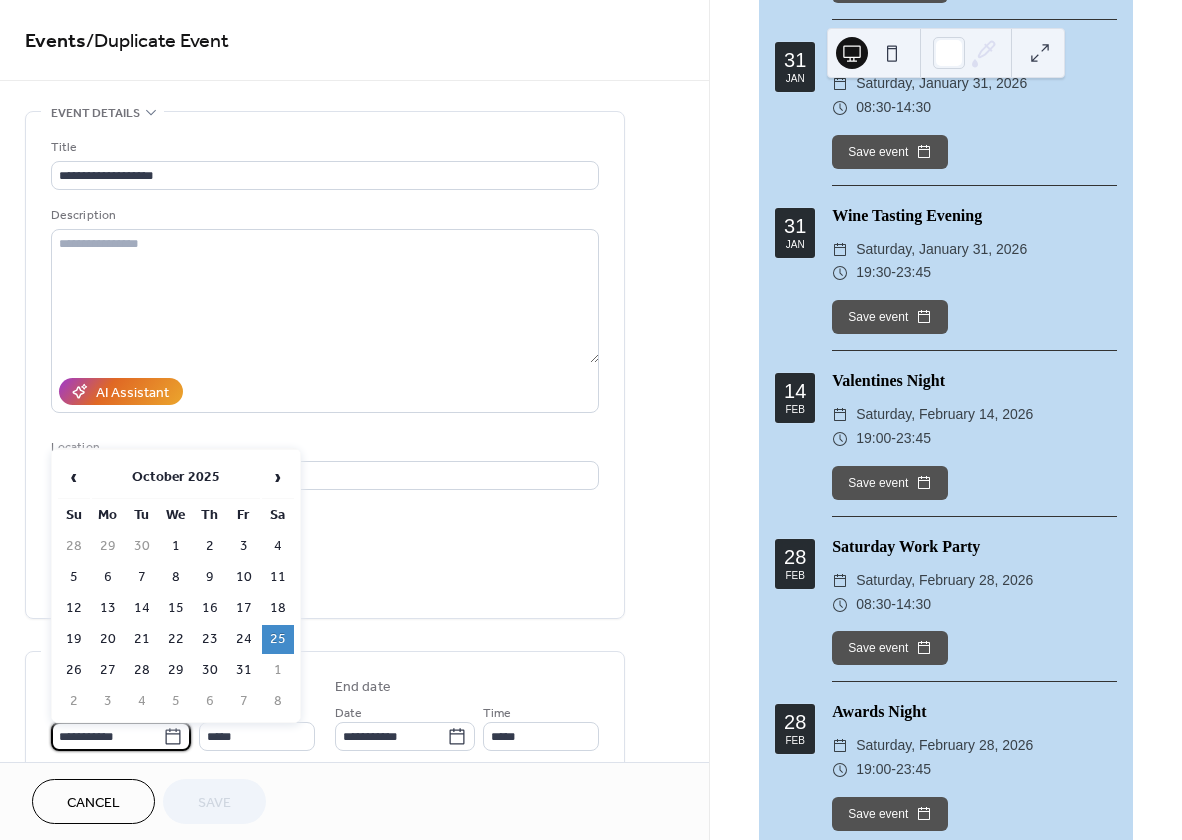 click on "**********" at bounding box center (107, 736) 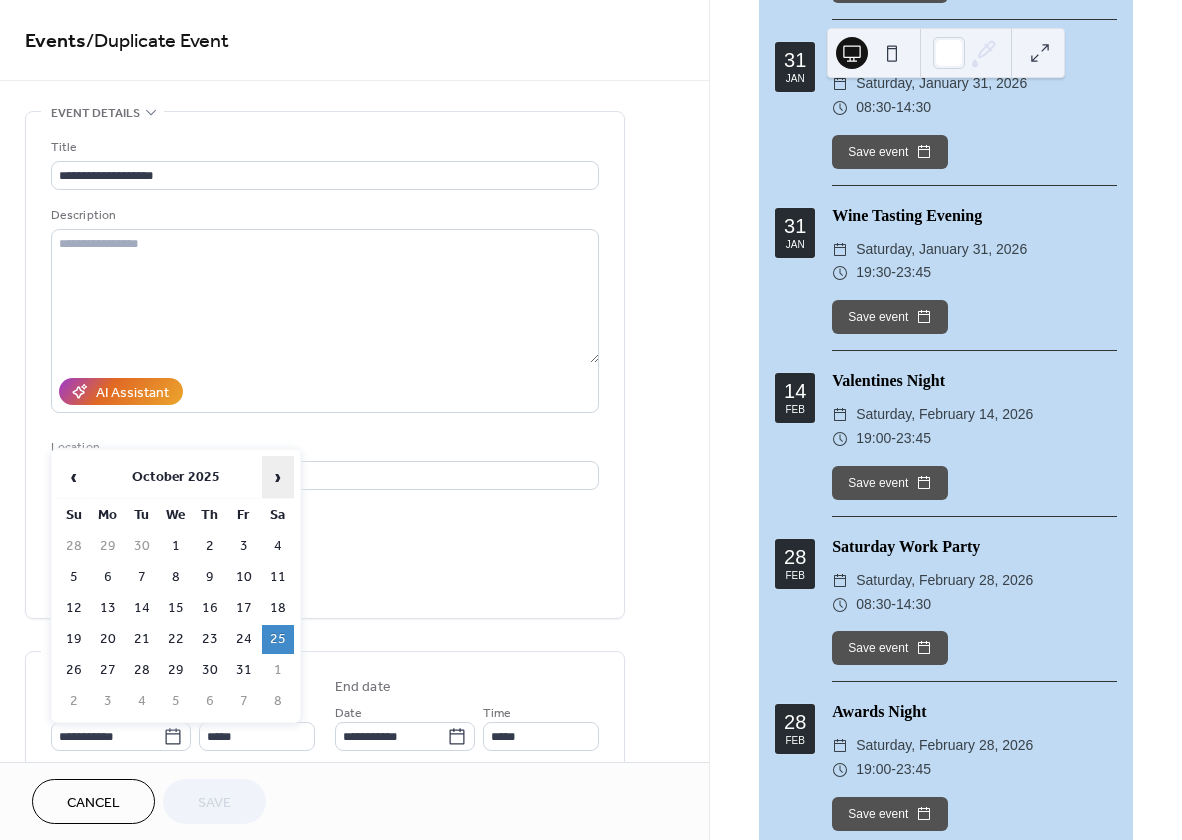click on "›" at bounding box center [278, 477] 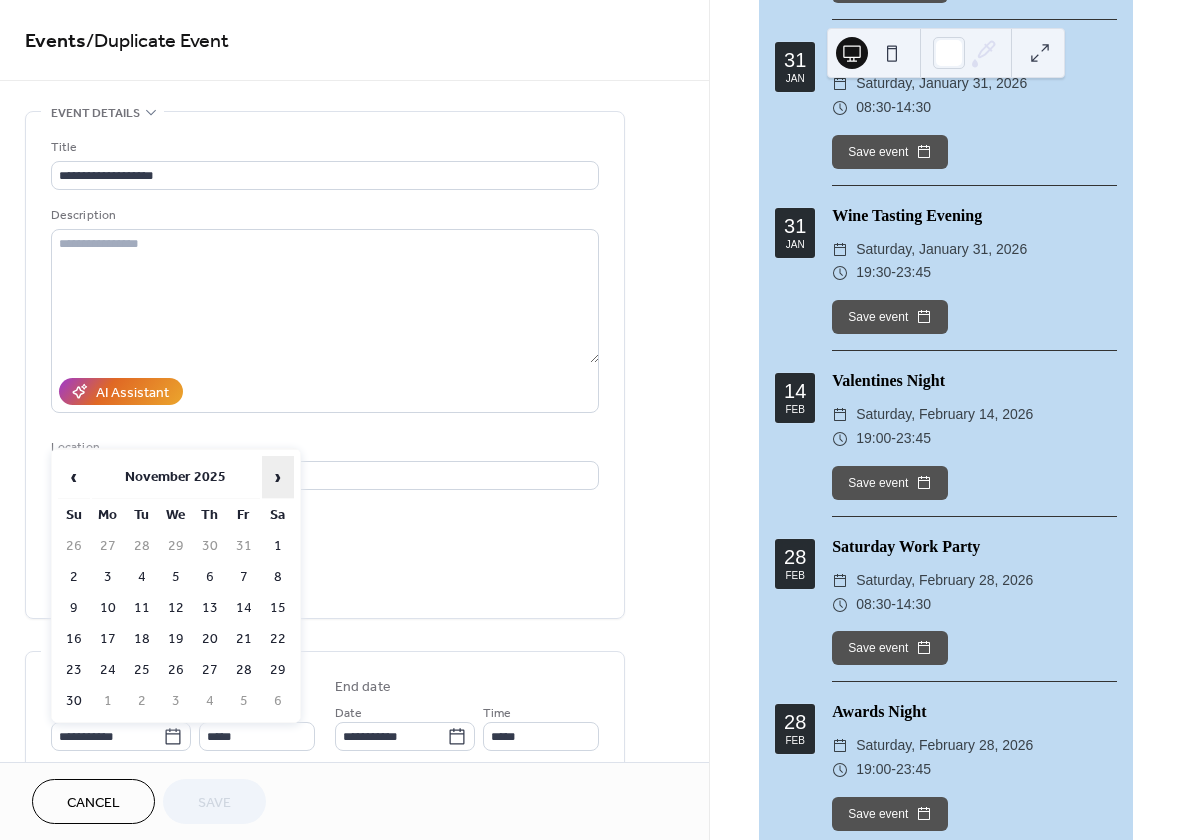 click on "›" at bounding box center (278, 477) 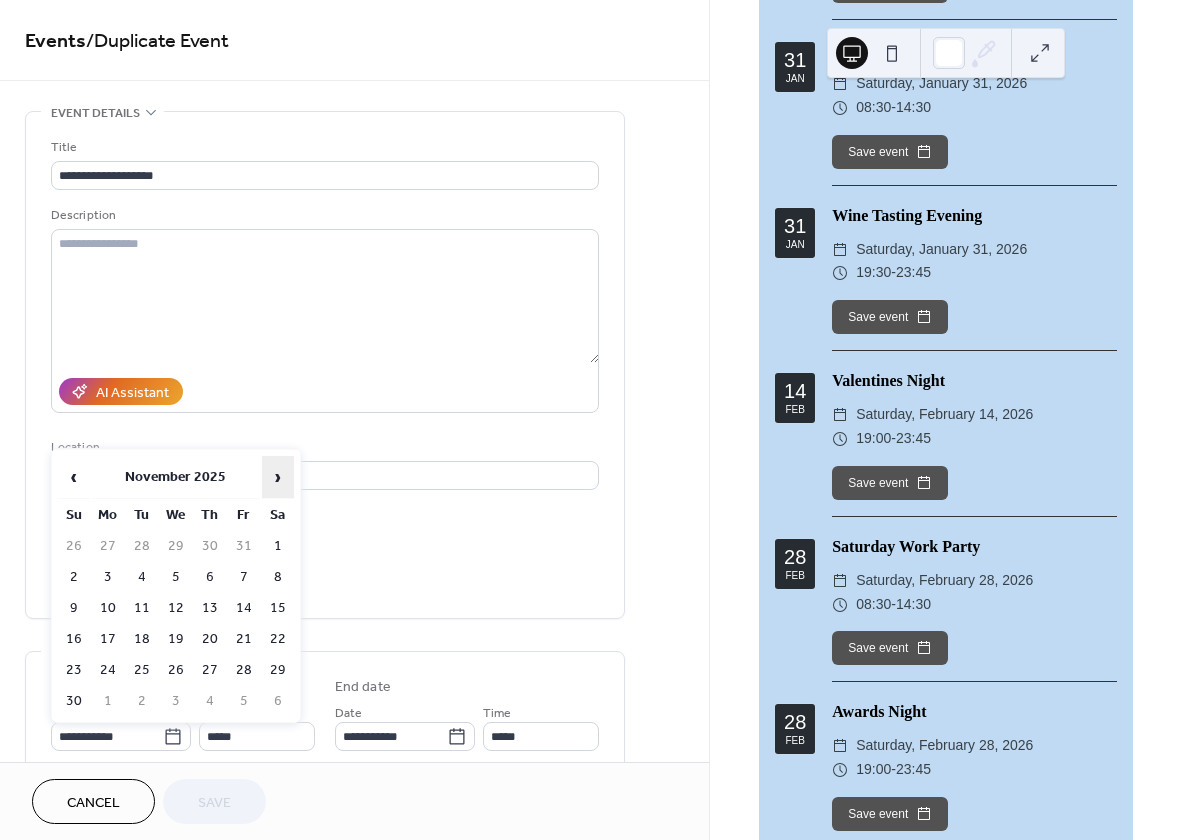 click on "›" at bounding box center [278, 477] 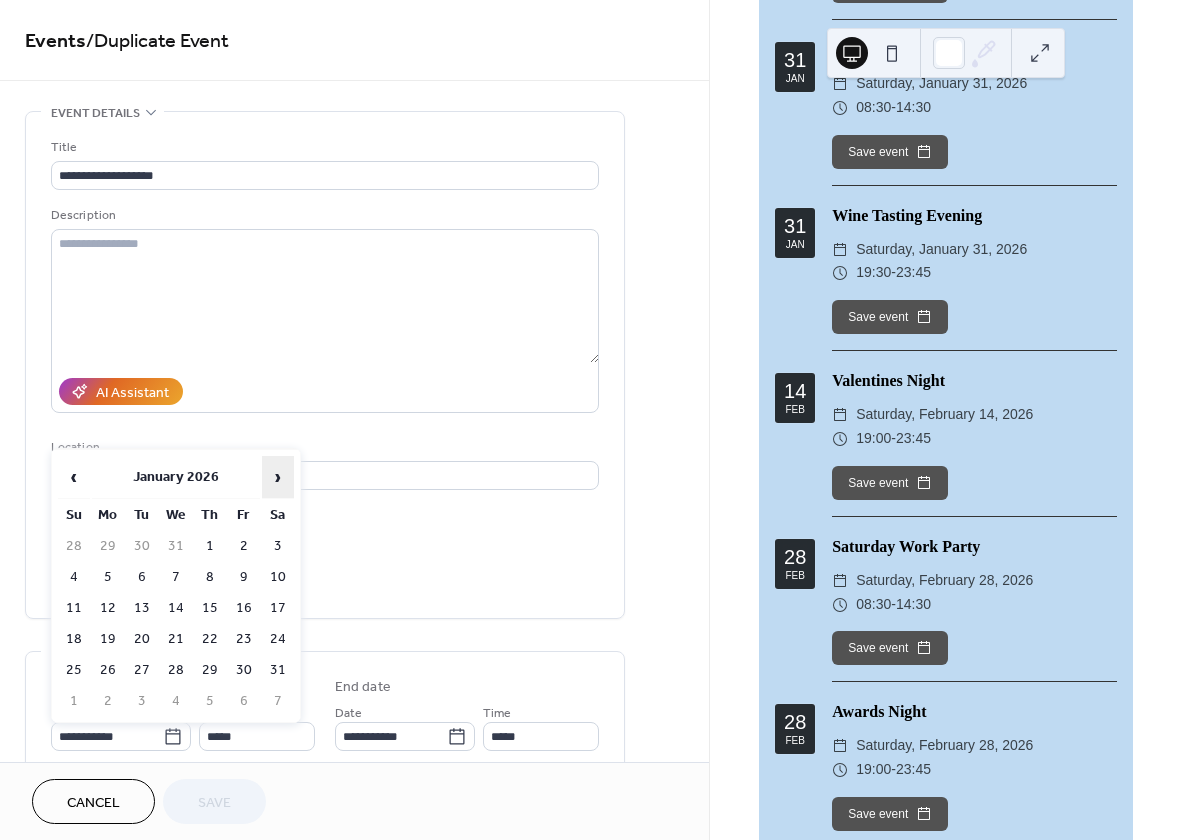 click on "›" at bounding box center (278, 477) 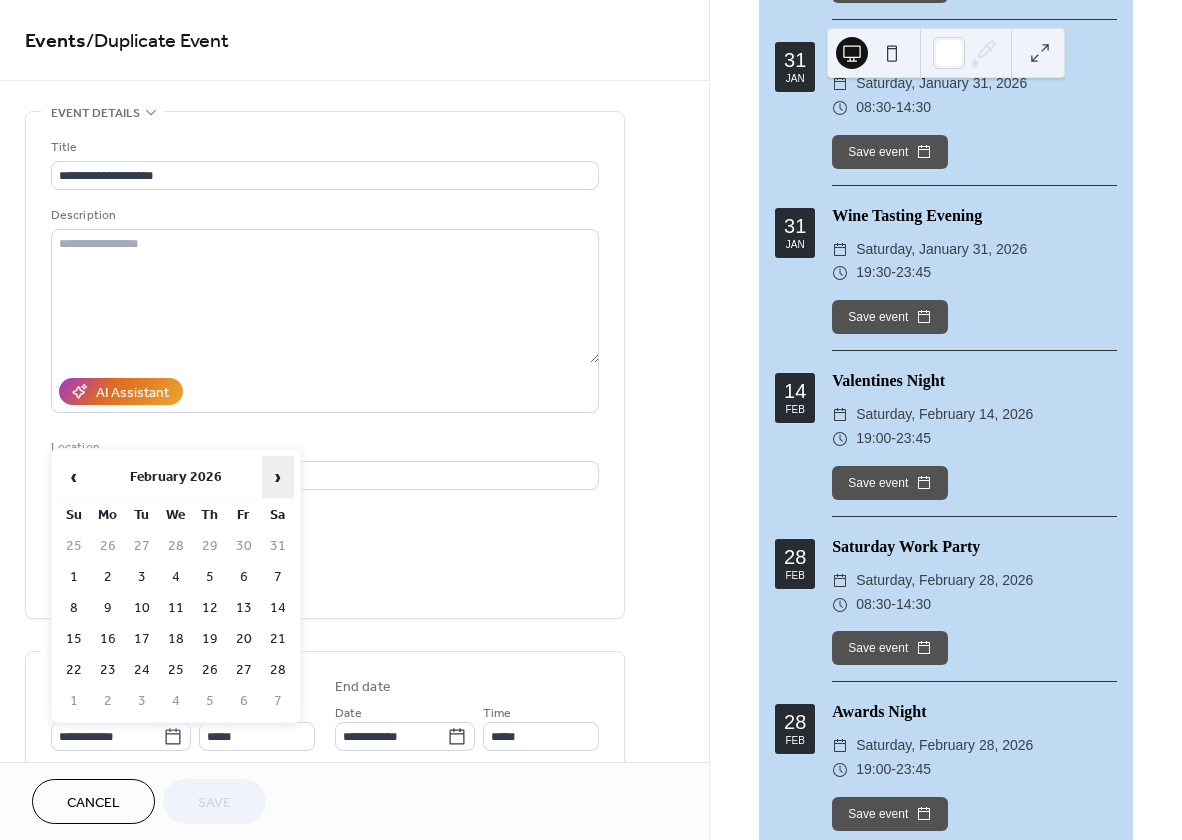 click on "›" at bounding box center [278, 477] 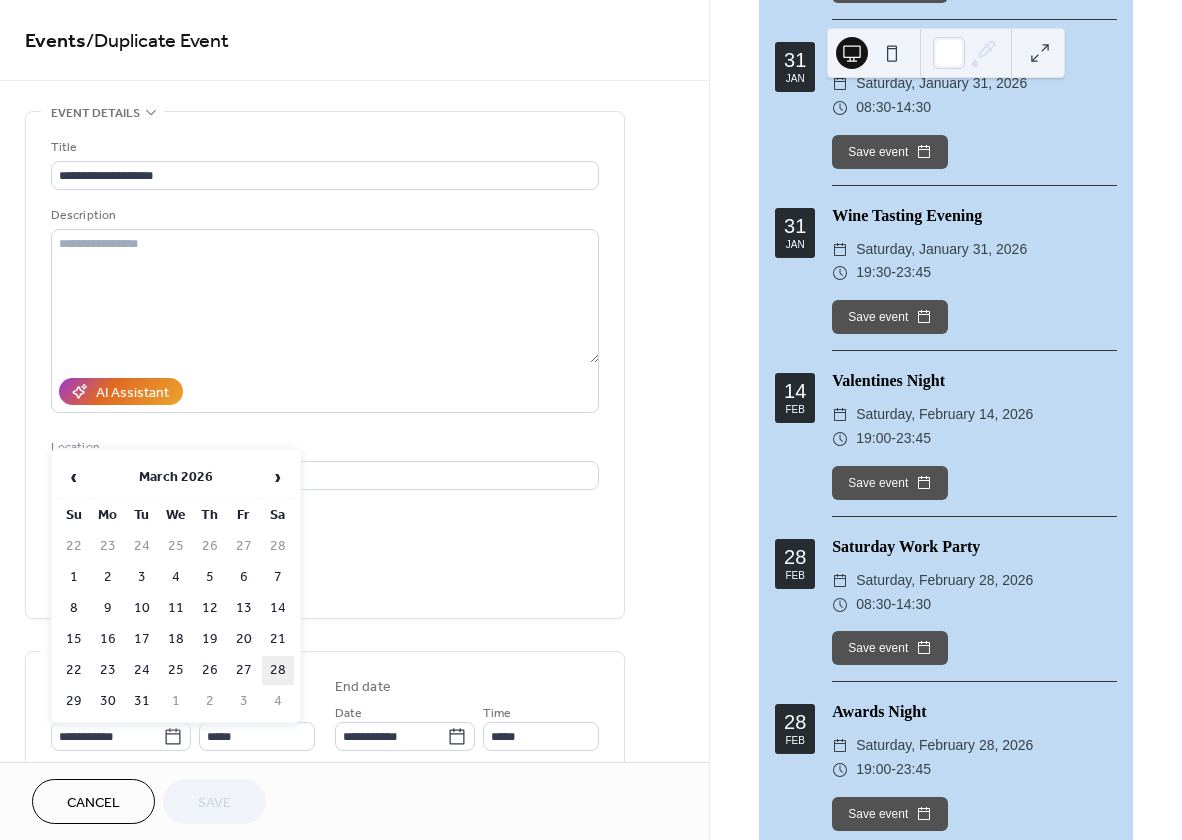 click on "28" at bounding box center [278, 670] 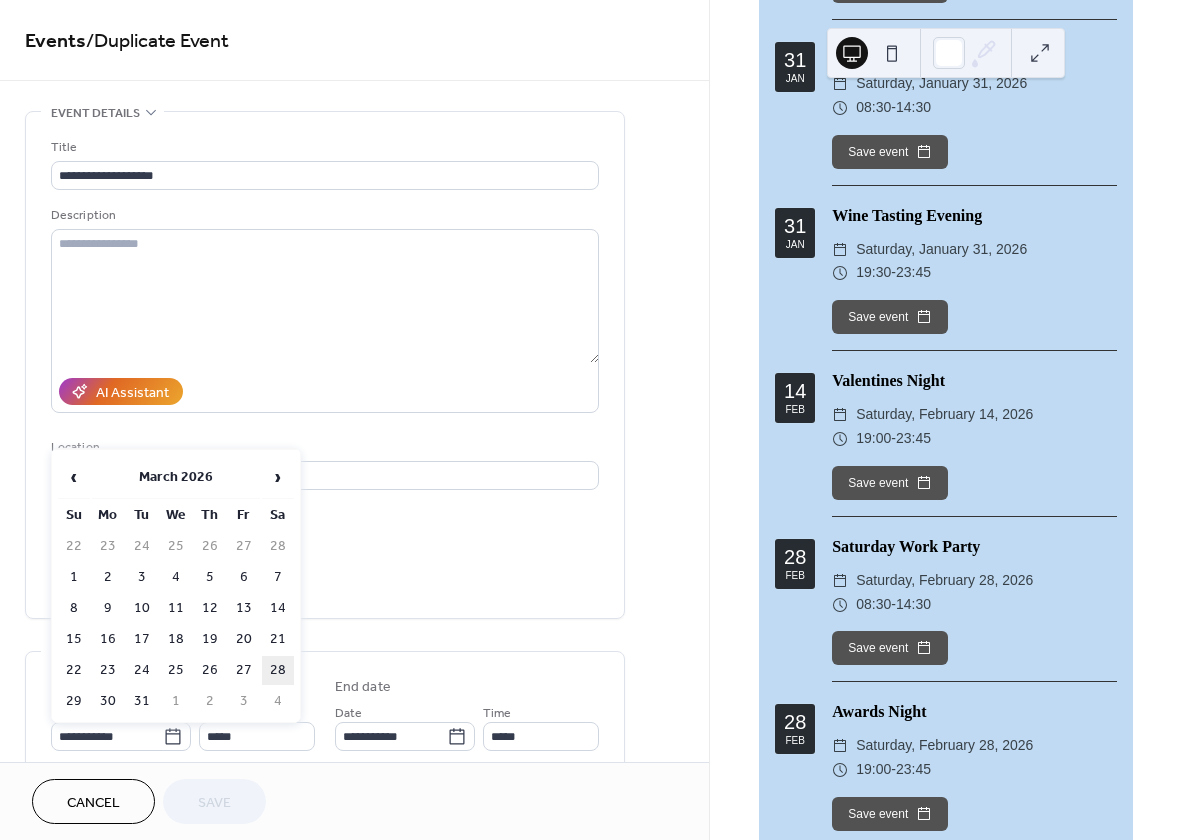 type on "**********" 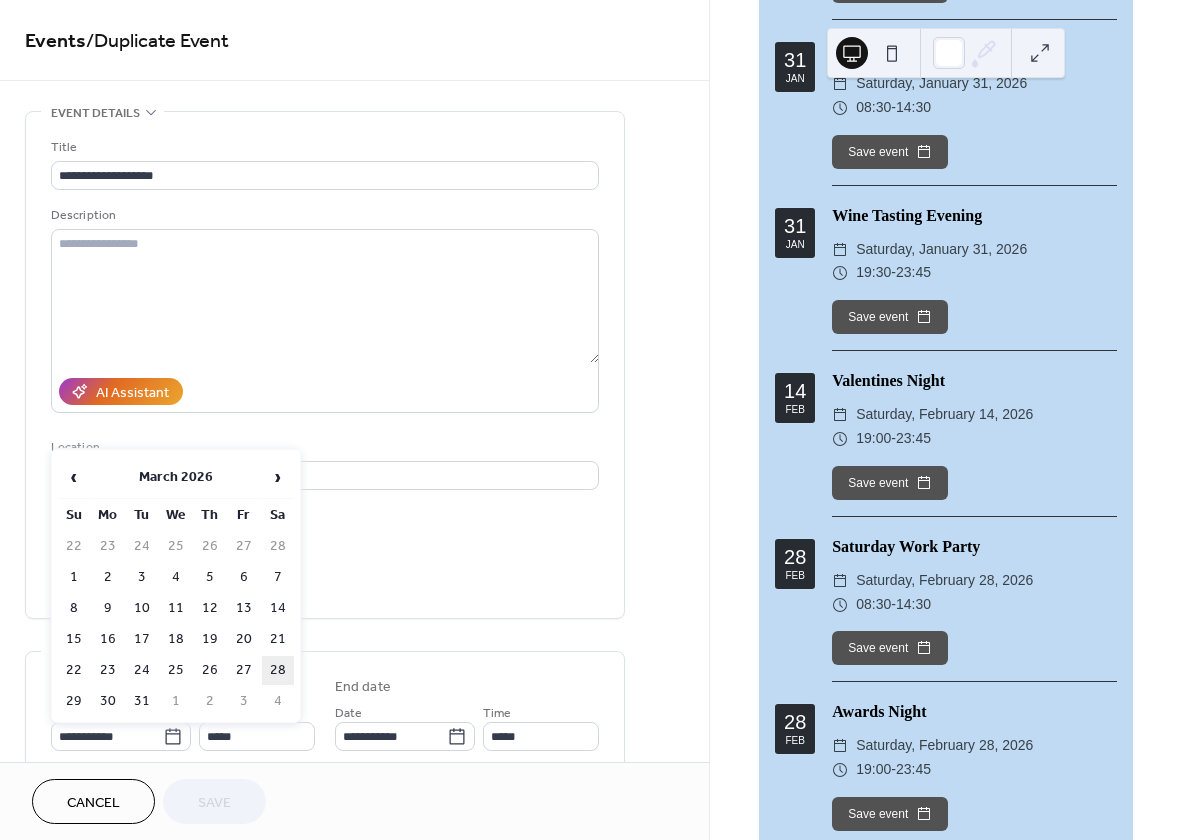 type on "**********" 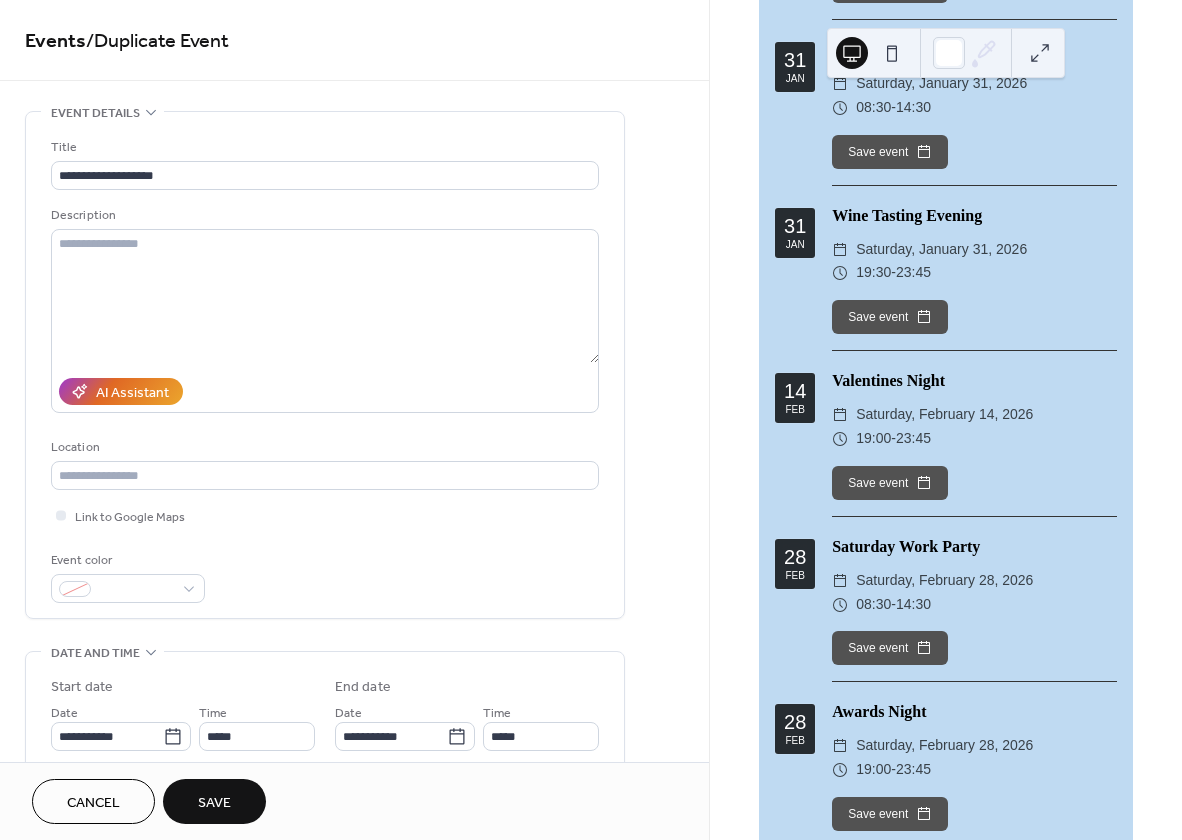 click on "Save" at bounding box center [214, 803] 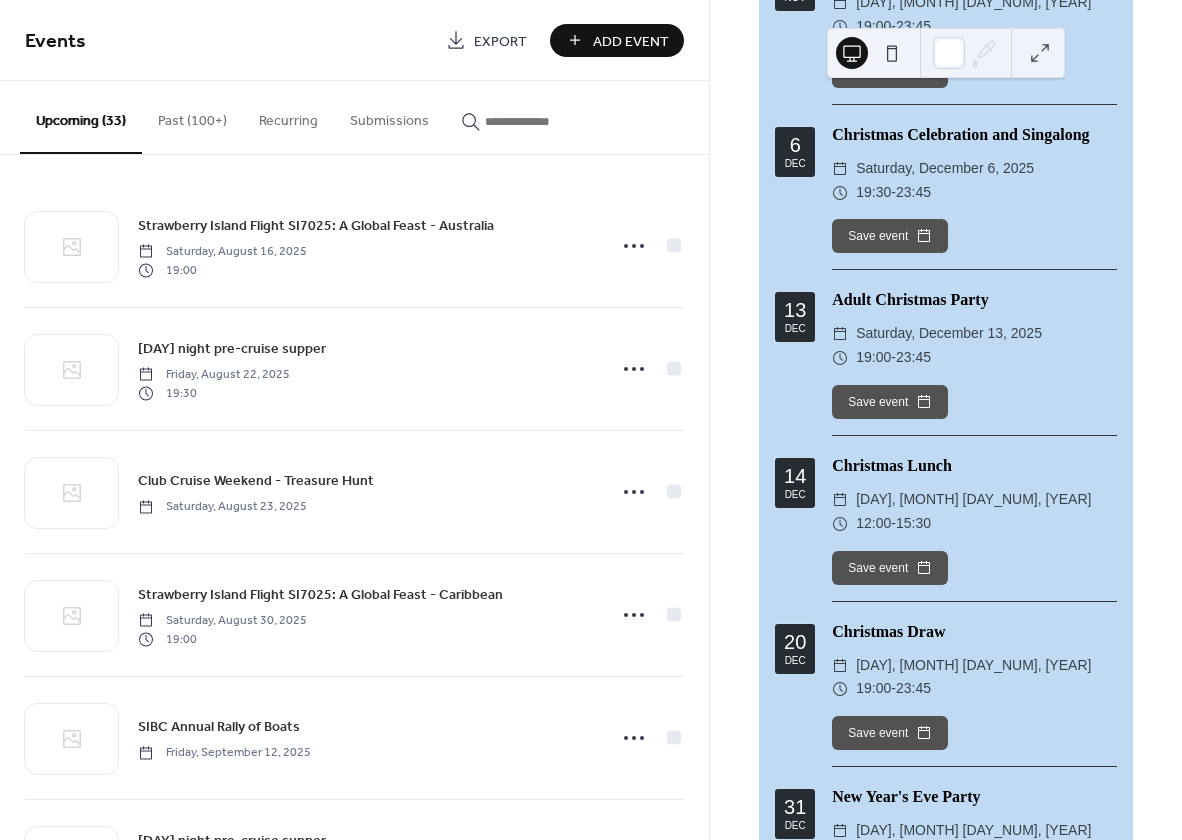 scroll, scrollTop: 2968, scrollLeft: 0, axis: vertical 